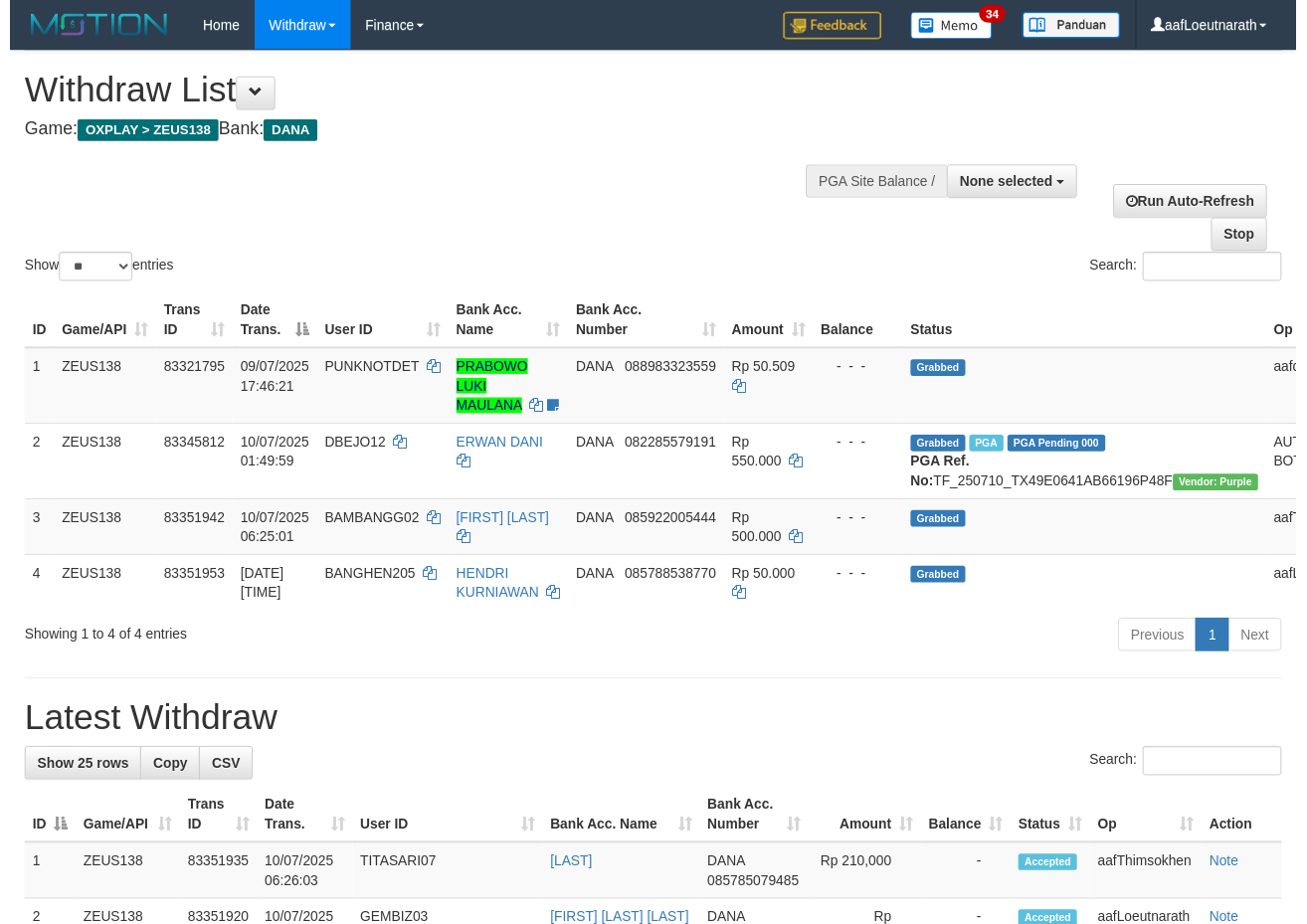 scroll, scrollTop: 0, scrollLeft: 0, axis: both 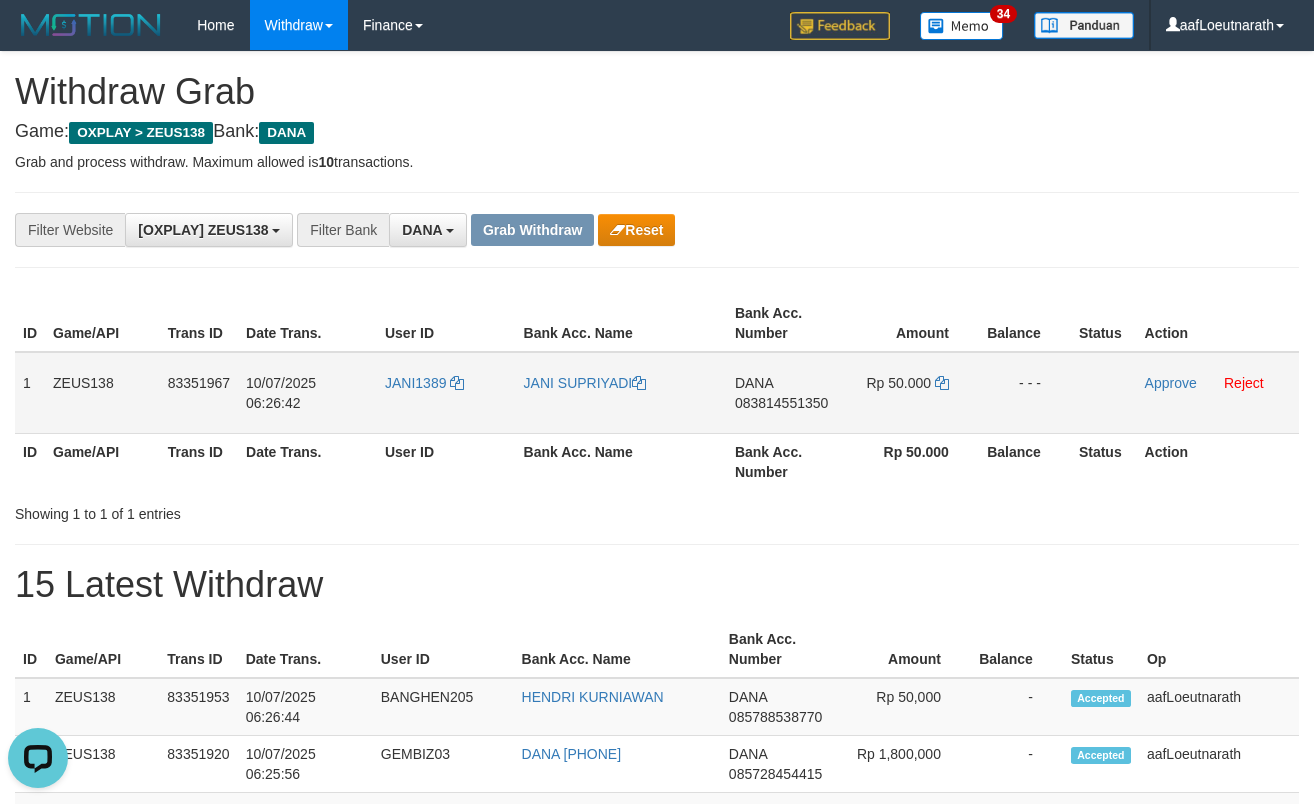 click on "JANI1389" at bounding box center [446, 393] 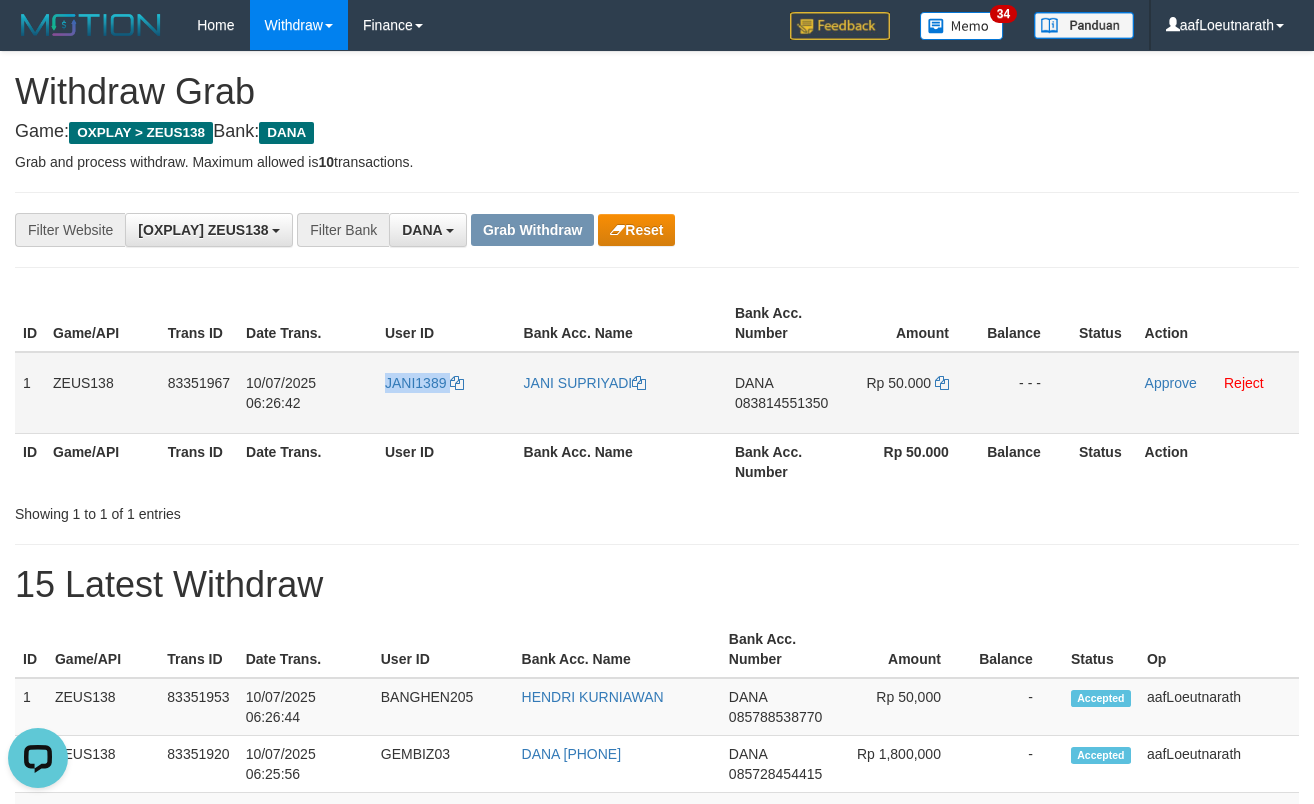 click on "JANI1389" at bounding box center (446, 393) 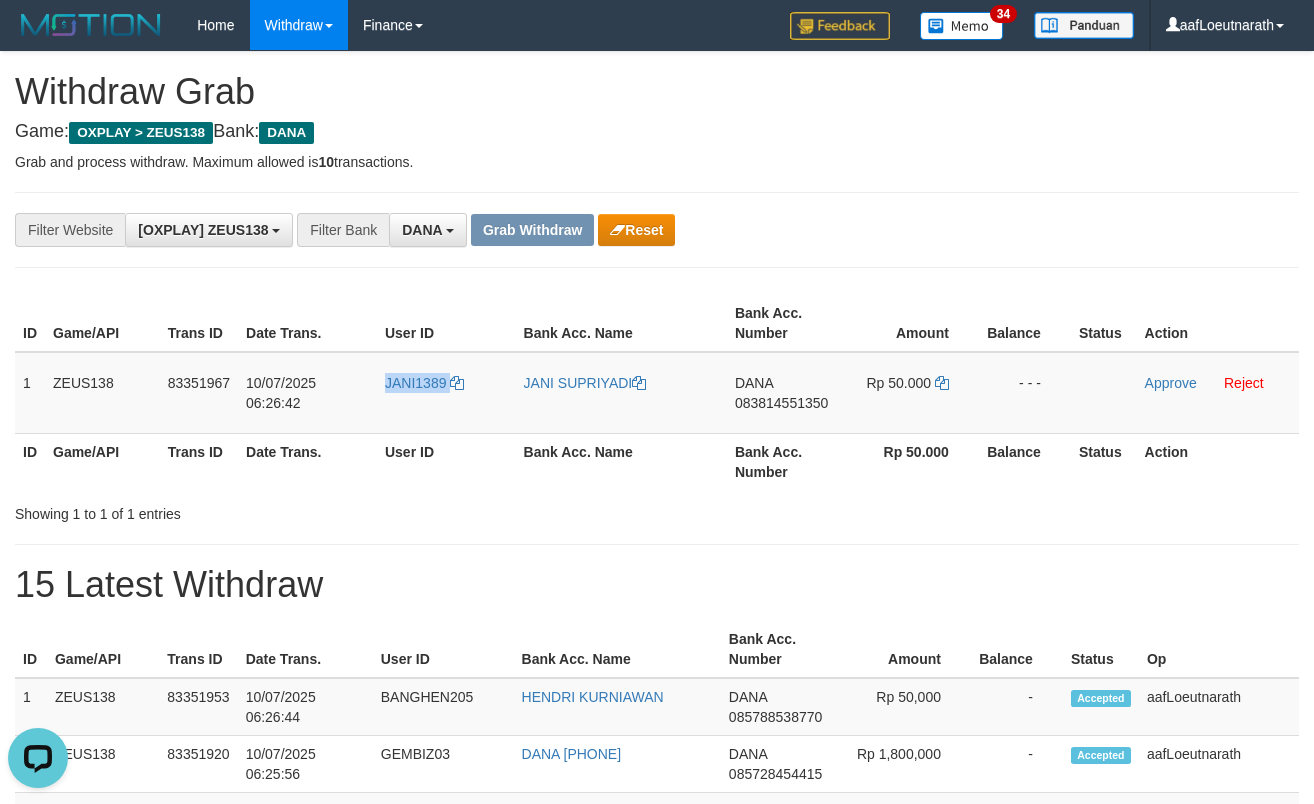 copy on "JANI1389" 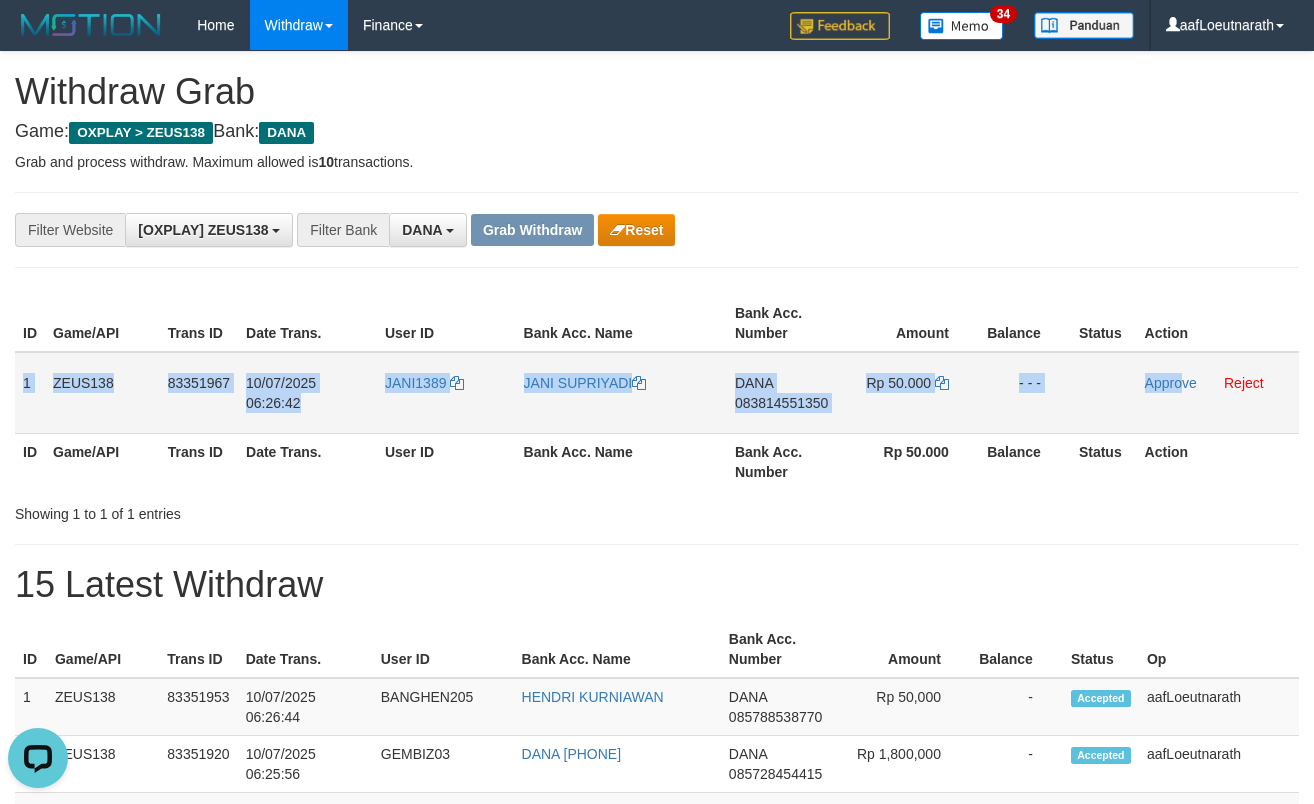 copy on "1
ZEUS138
83351967
10/07/2025 06:26:42
JANI1389
JANI SUPRIYADI
DANA
083814551350
Rp 50.000
- - -
Appro" 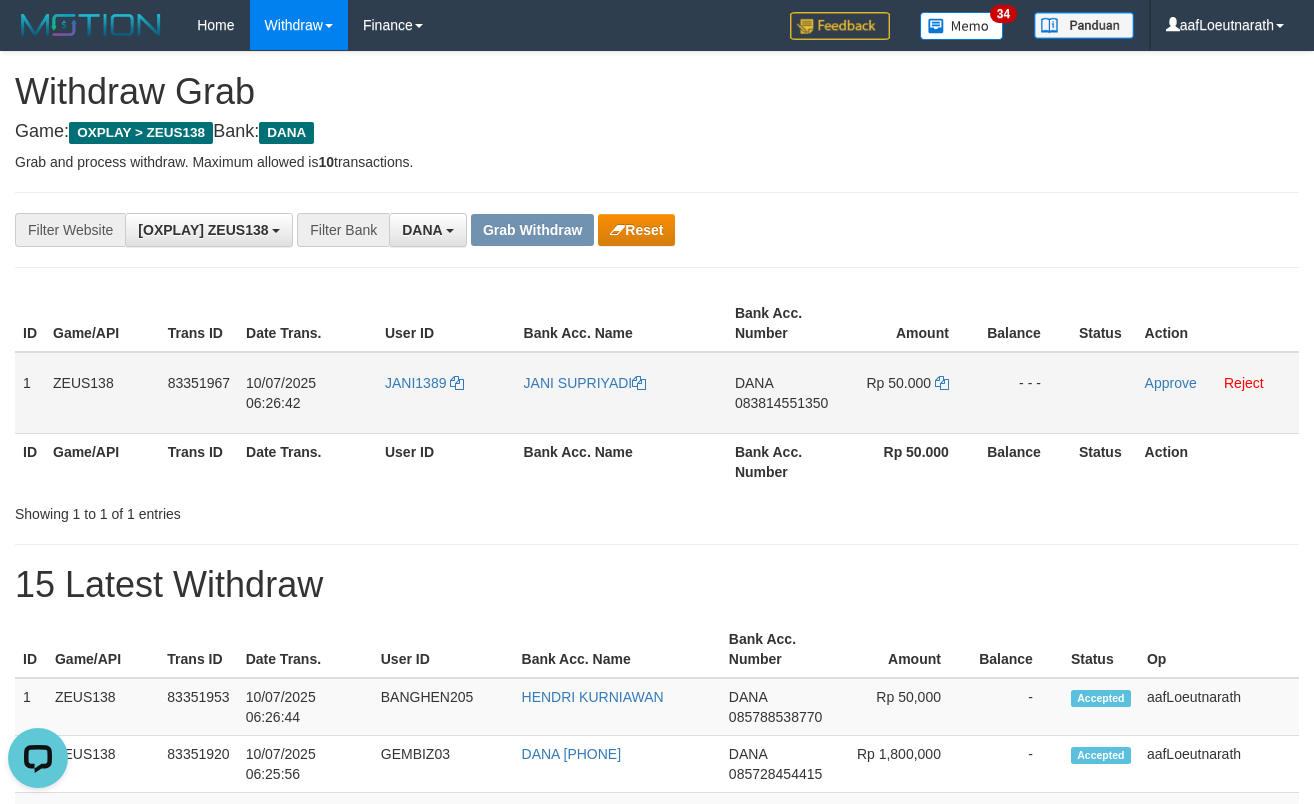click on "083814551350" at bounding box center (781, 403) 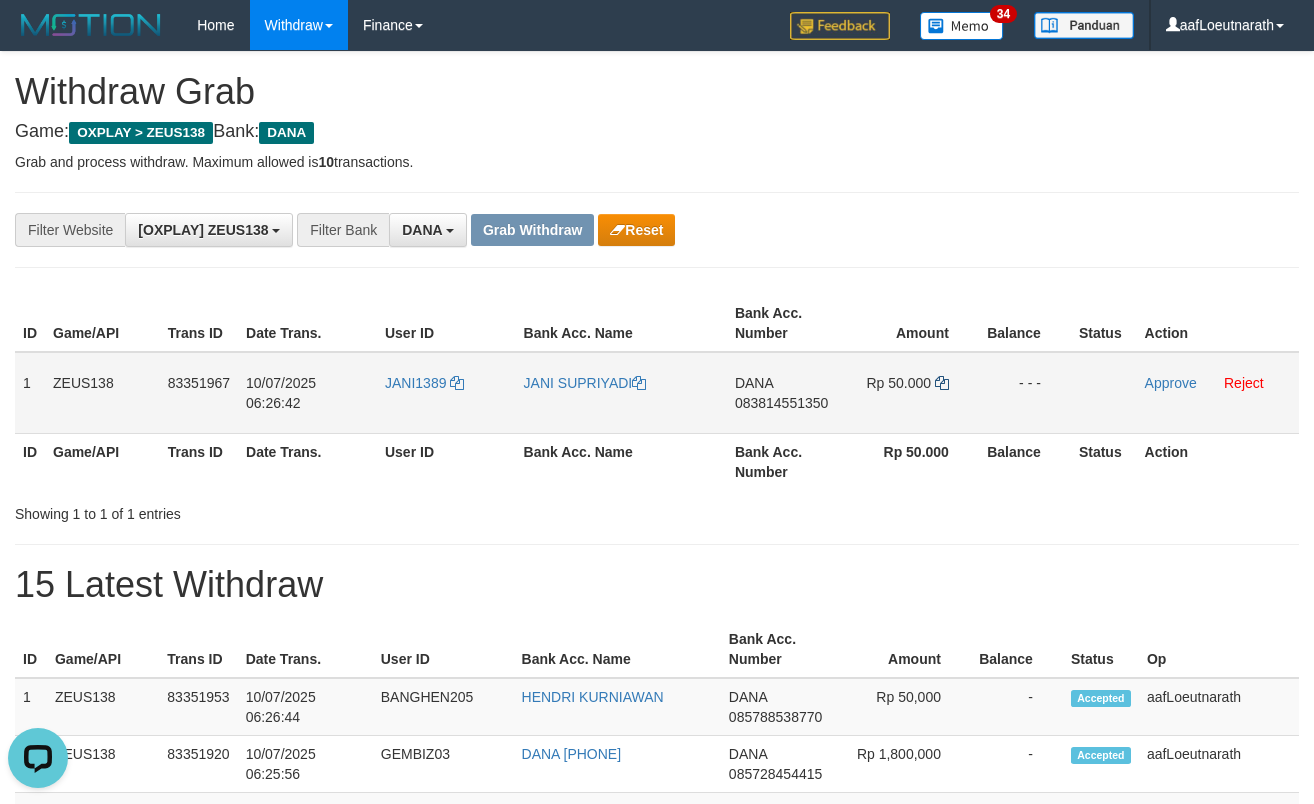 click on "Rp 50.000" at bounding box center [911, 393] 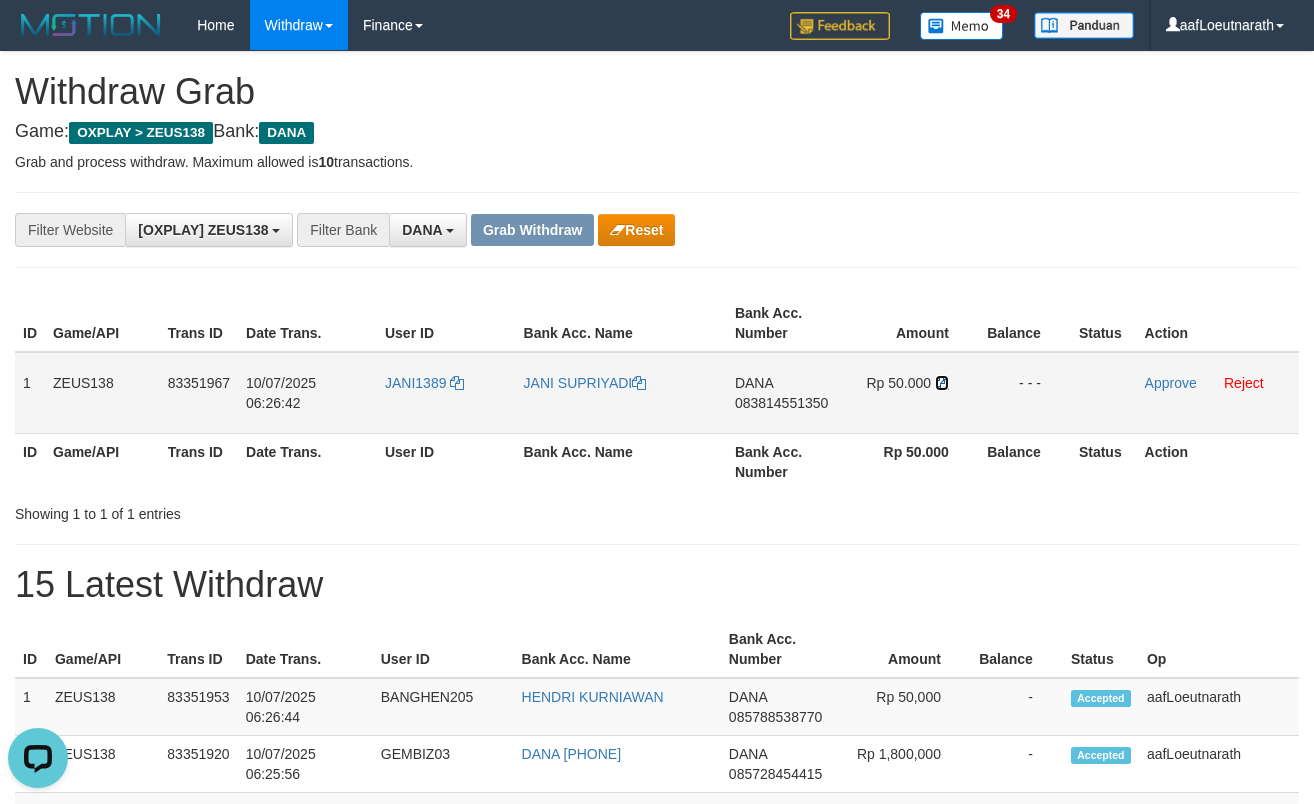 click at bounding box center (639, 383) 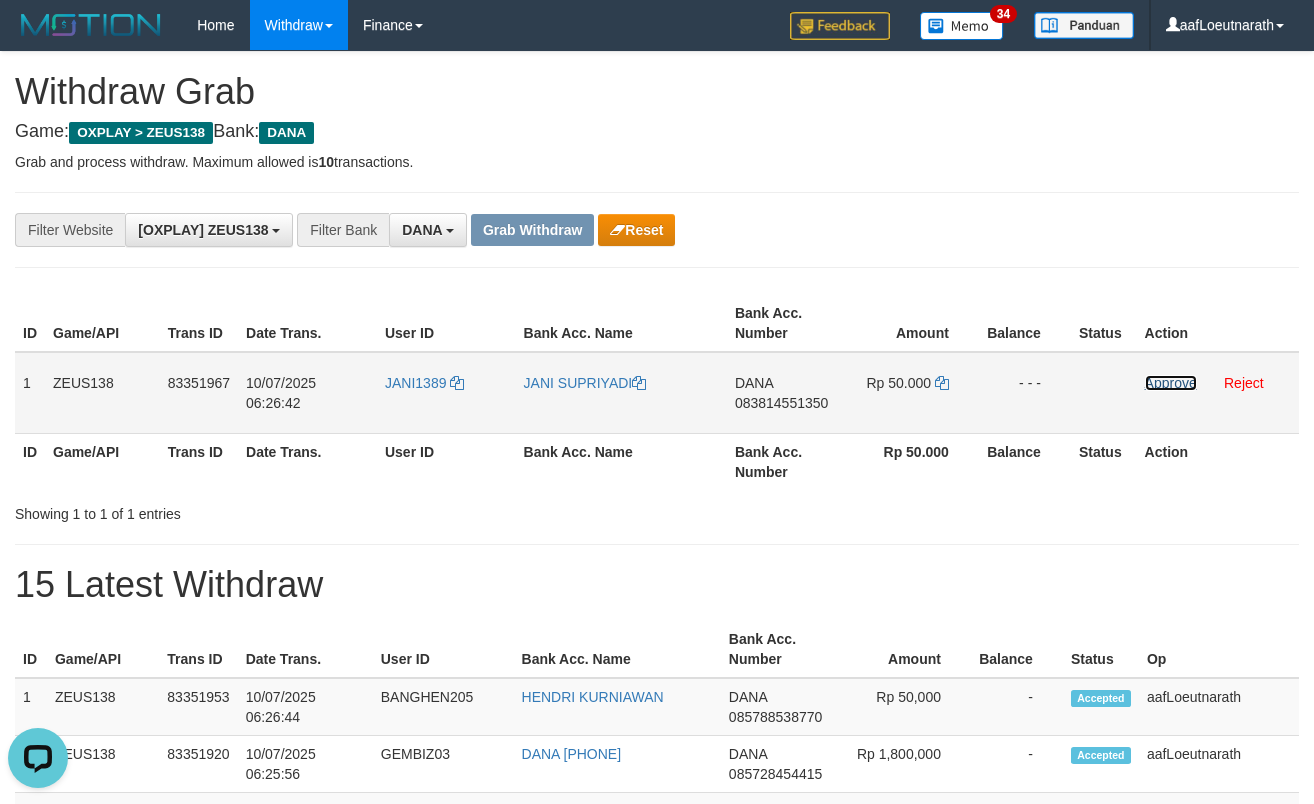 click on "Approve" at bounding box center [1171, 383] 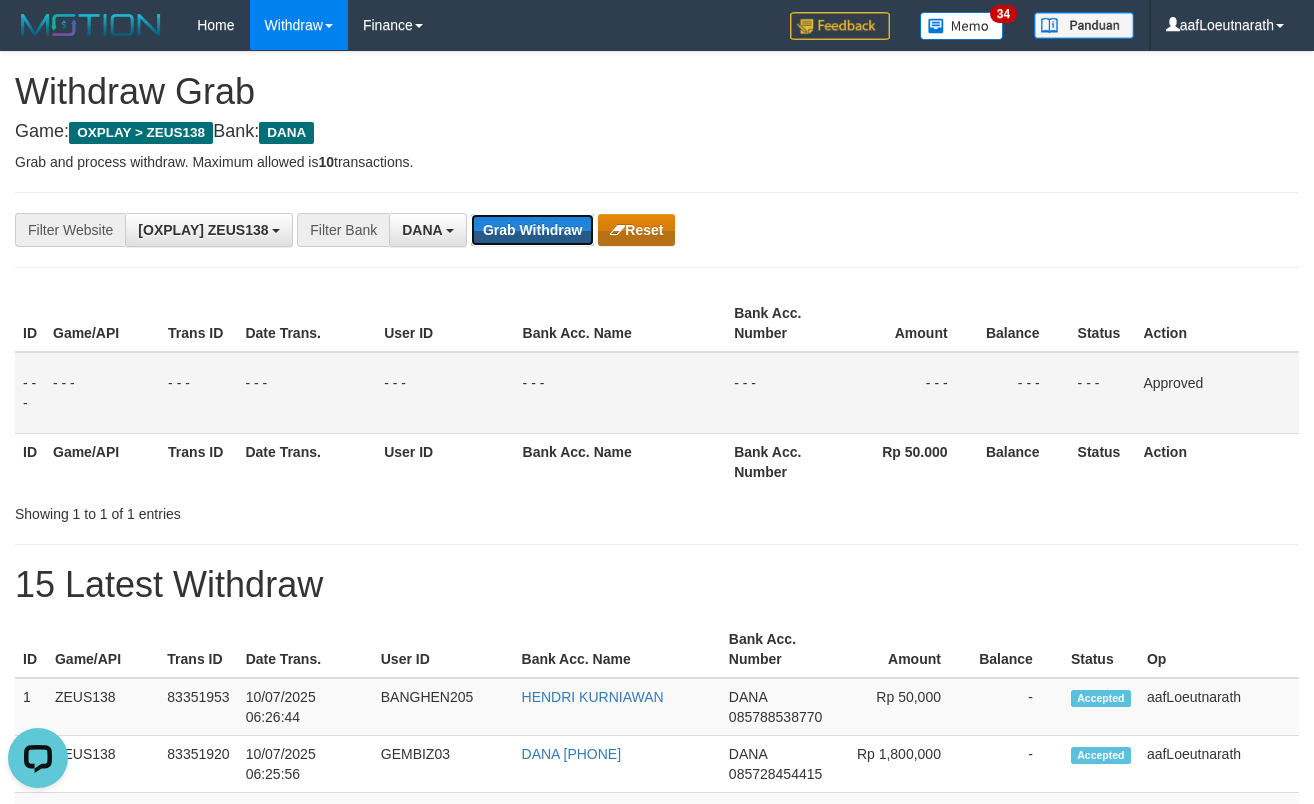 drag, startPoint x: 569, startPoint y: 227, endPoint x: 608, endPoint y: 224, distance: 39.115215 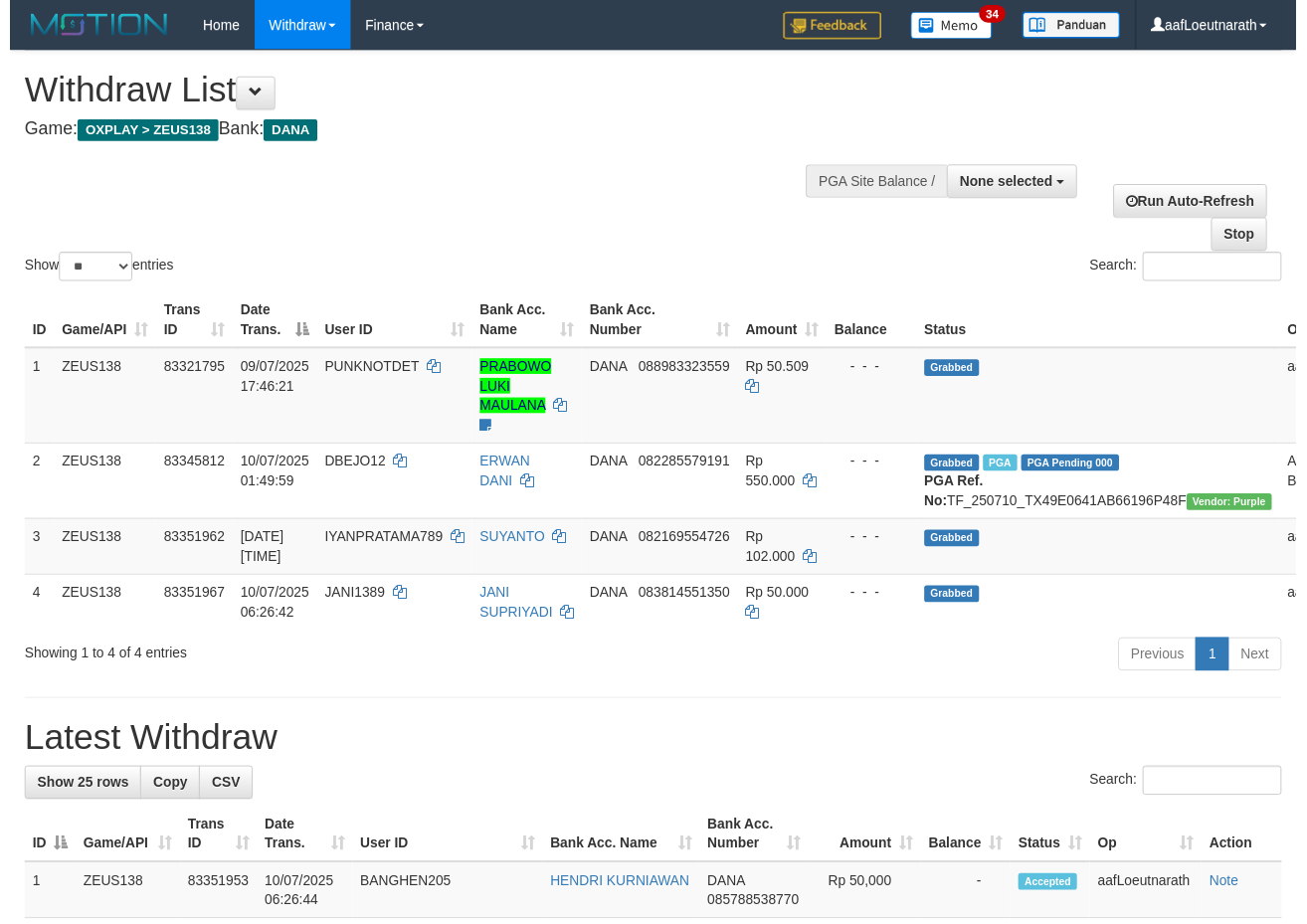 scroll, scrollTop: 0, scrollLeft: 0, axis: both 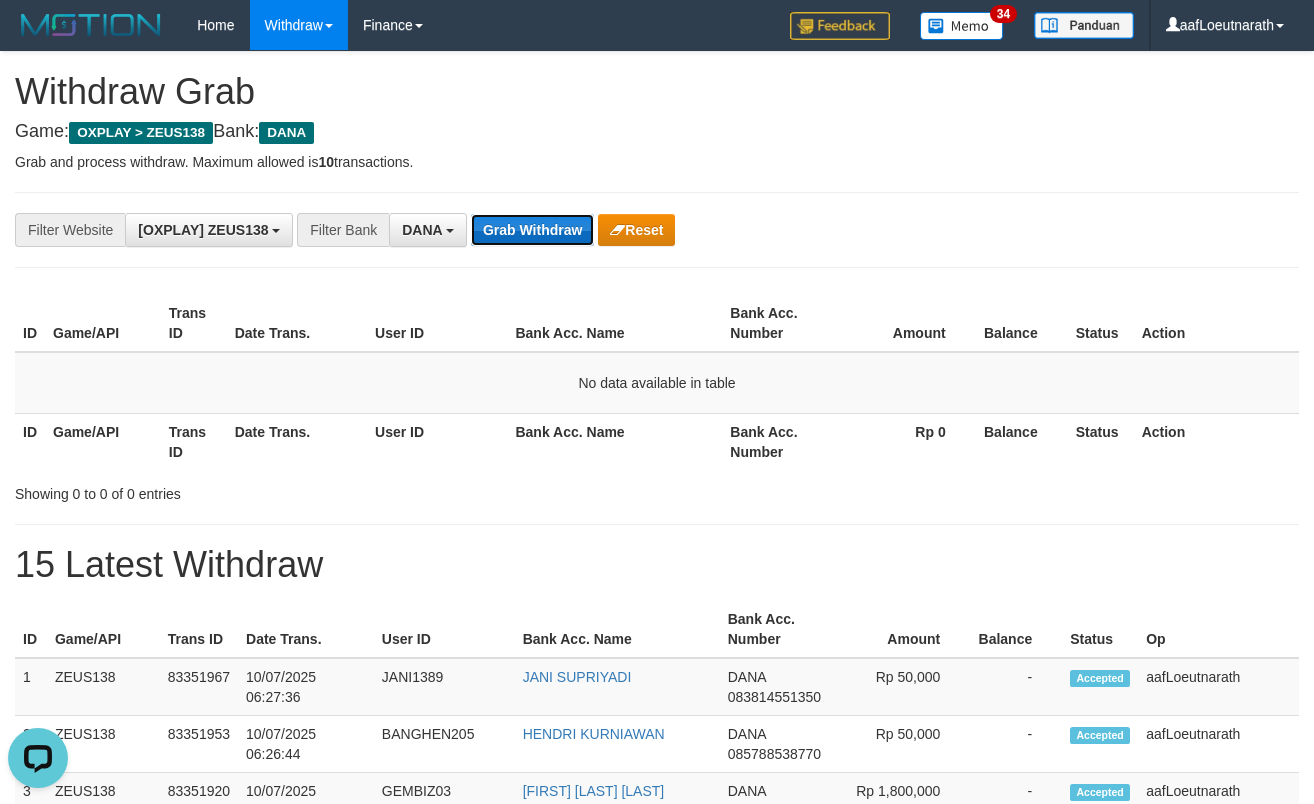 click on "Grab Withdraw" at bounding box center (532, 230) 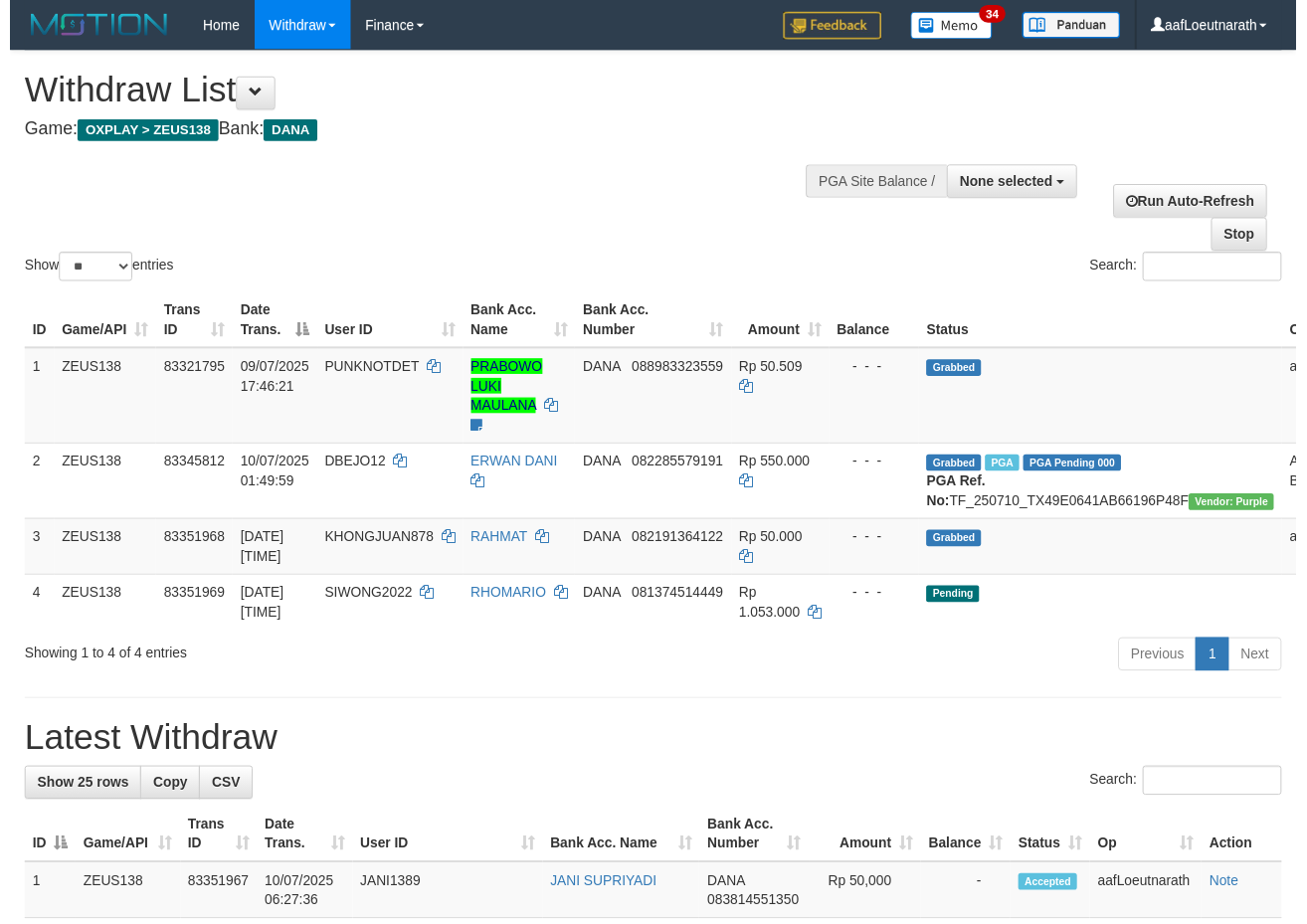 scroll, scrollTop: 0, scrollLeft: 0, axis: both 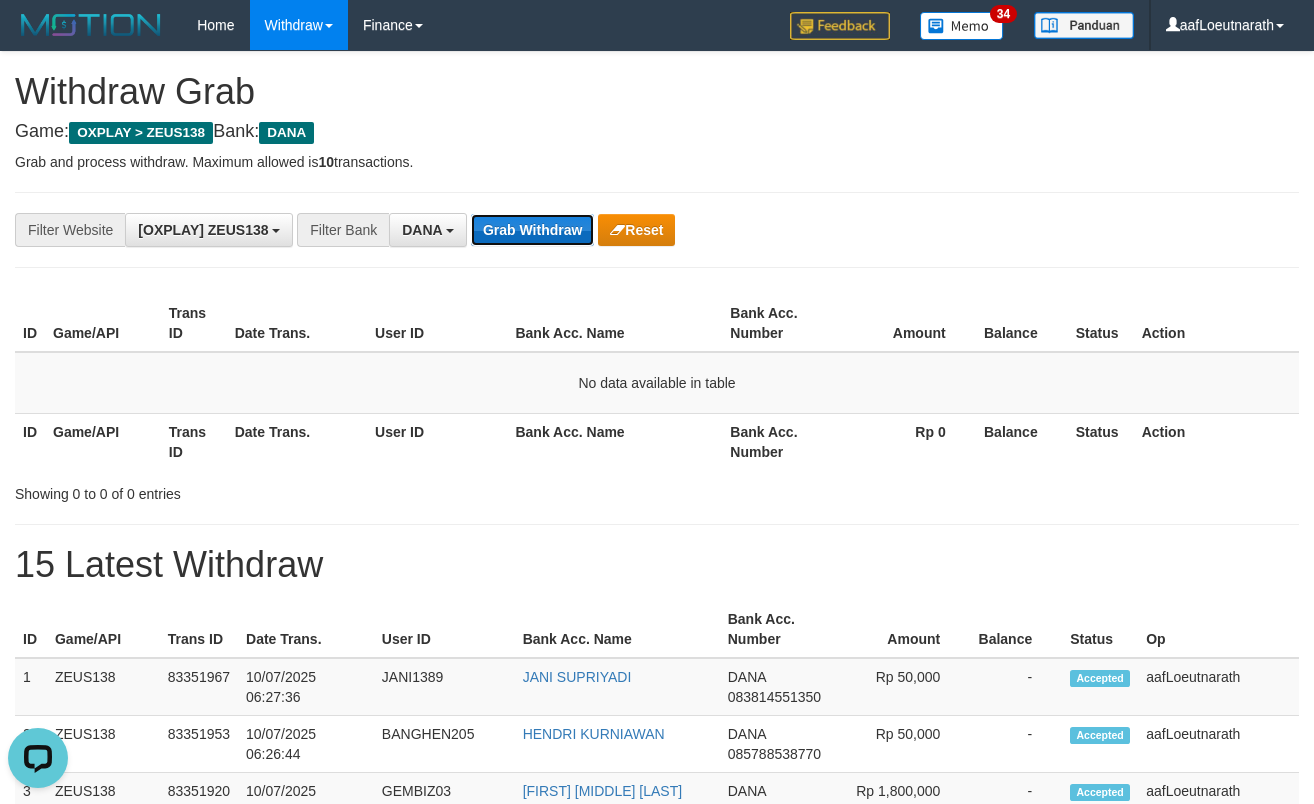 click on "Grab Withdraw" at bounding box center [532, 230] 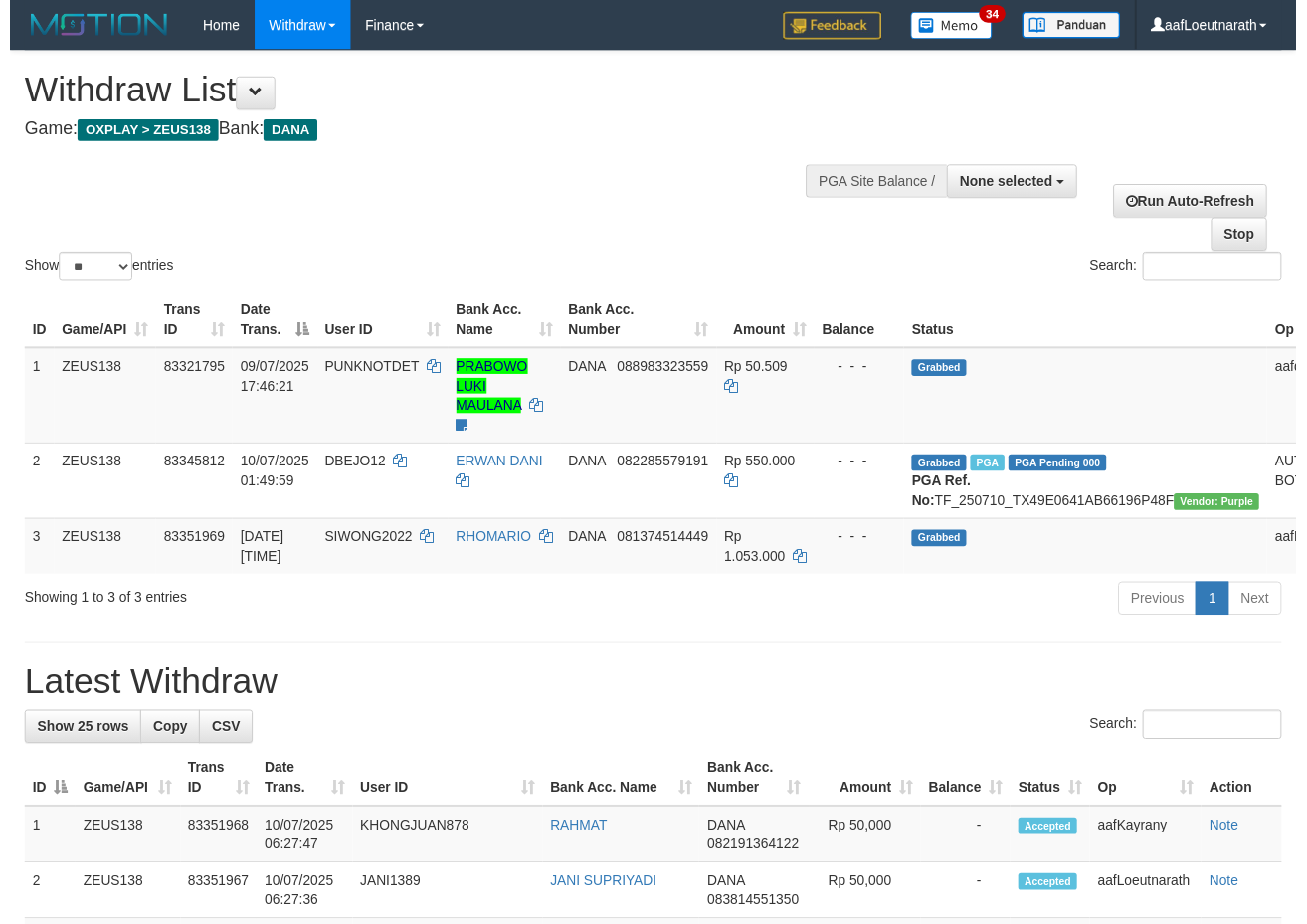 scroll, scrollTop: 0, scrollLeft: 0, axis: both 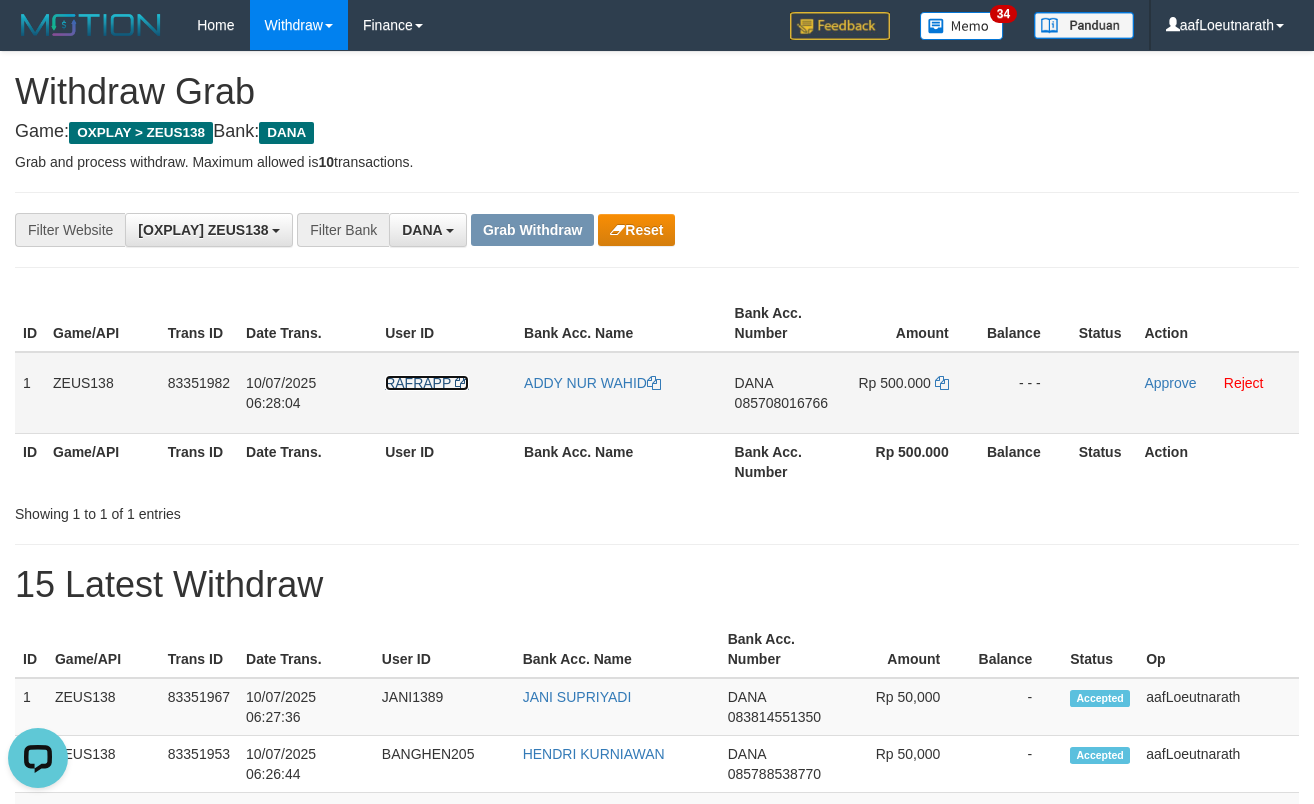 click on "RAFRAPP" at bounding box center [418, 383] 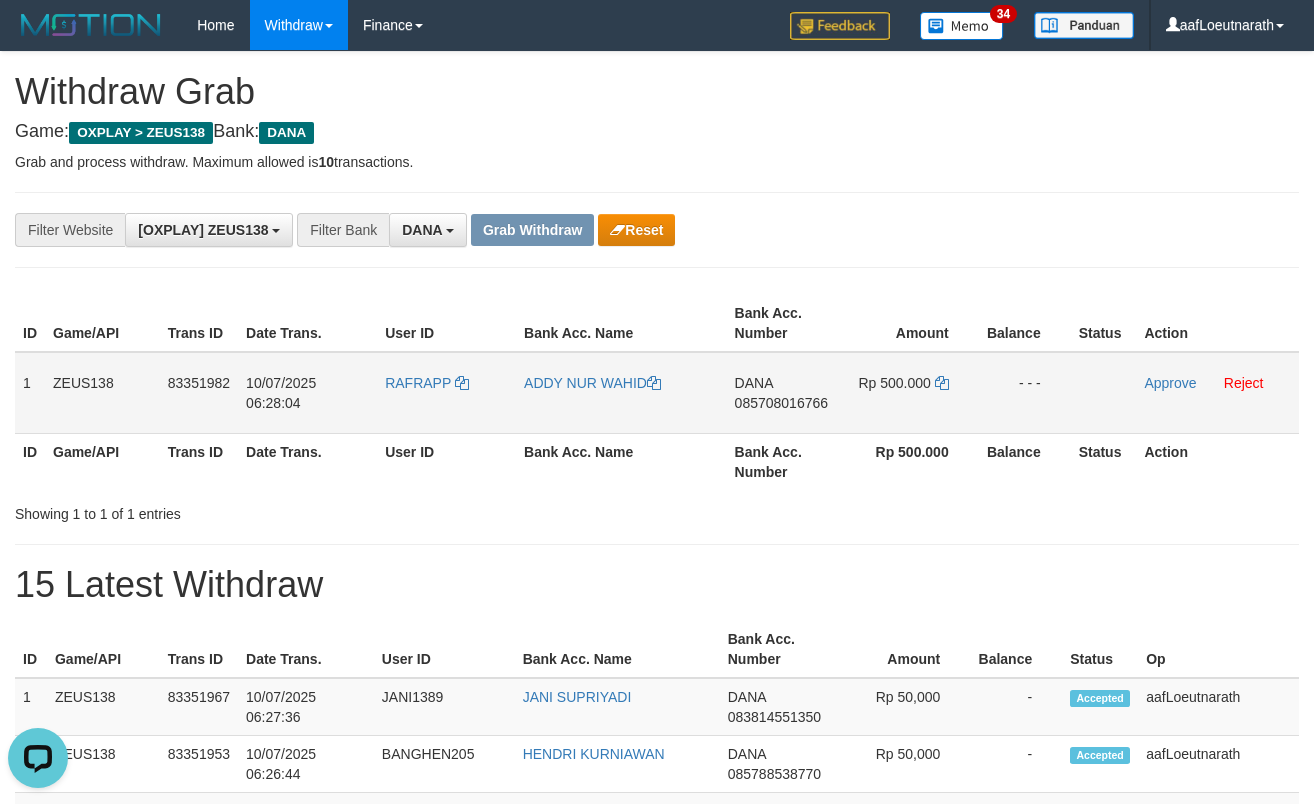 click on "RAFRAPP" at bounding box center (446, 393) 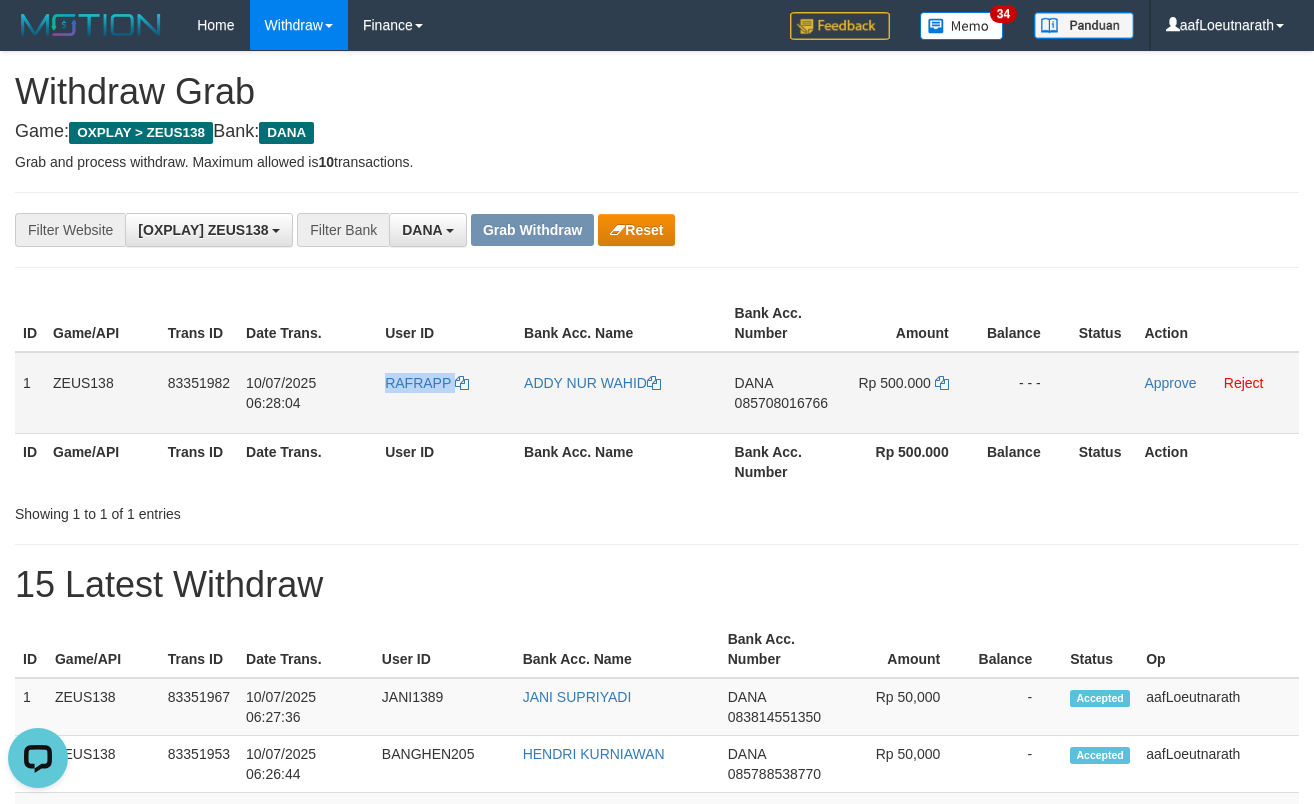 copy on "RAFRAPP" 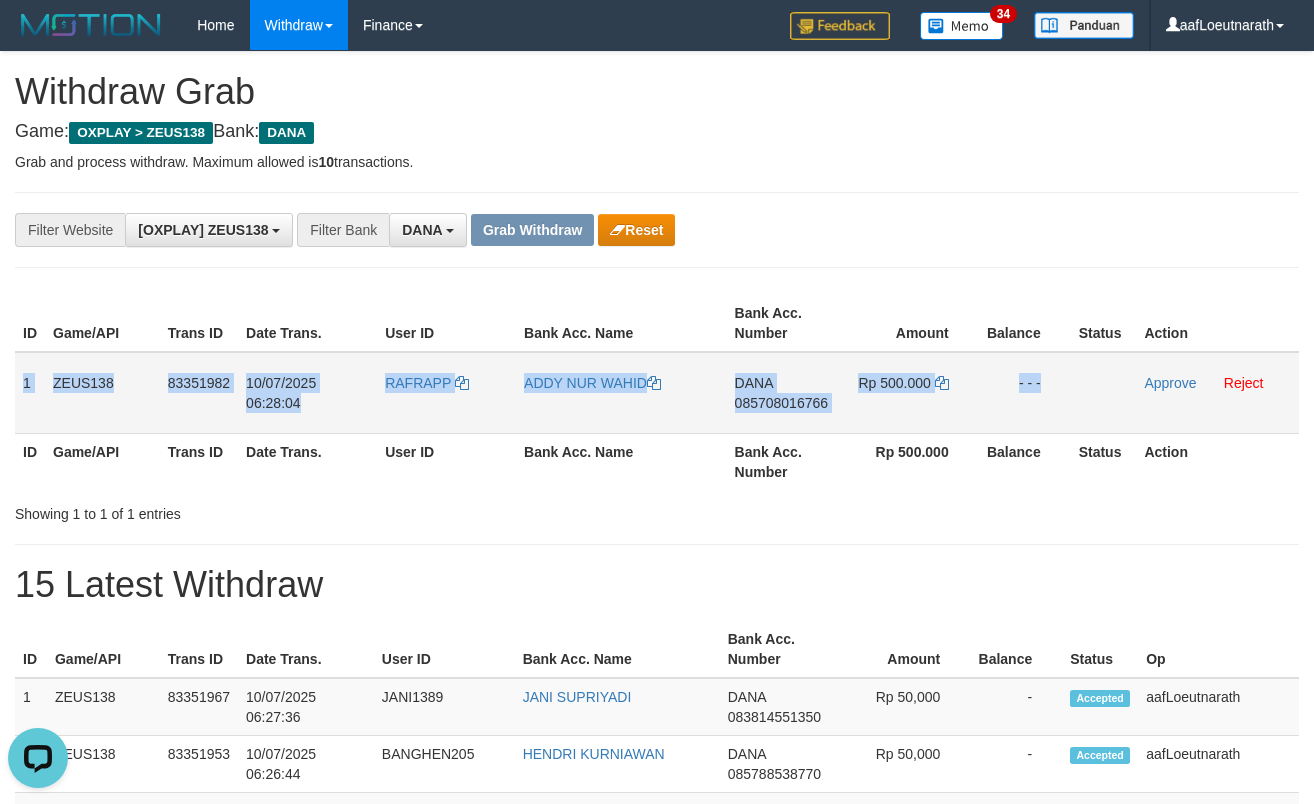 drag, startPoint x: 23, startPoint y: 382, endPoint x: 1101, endPoint y: 394, distance: 1078.0668 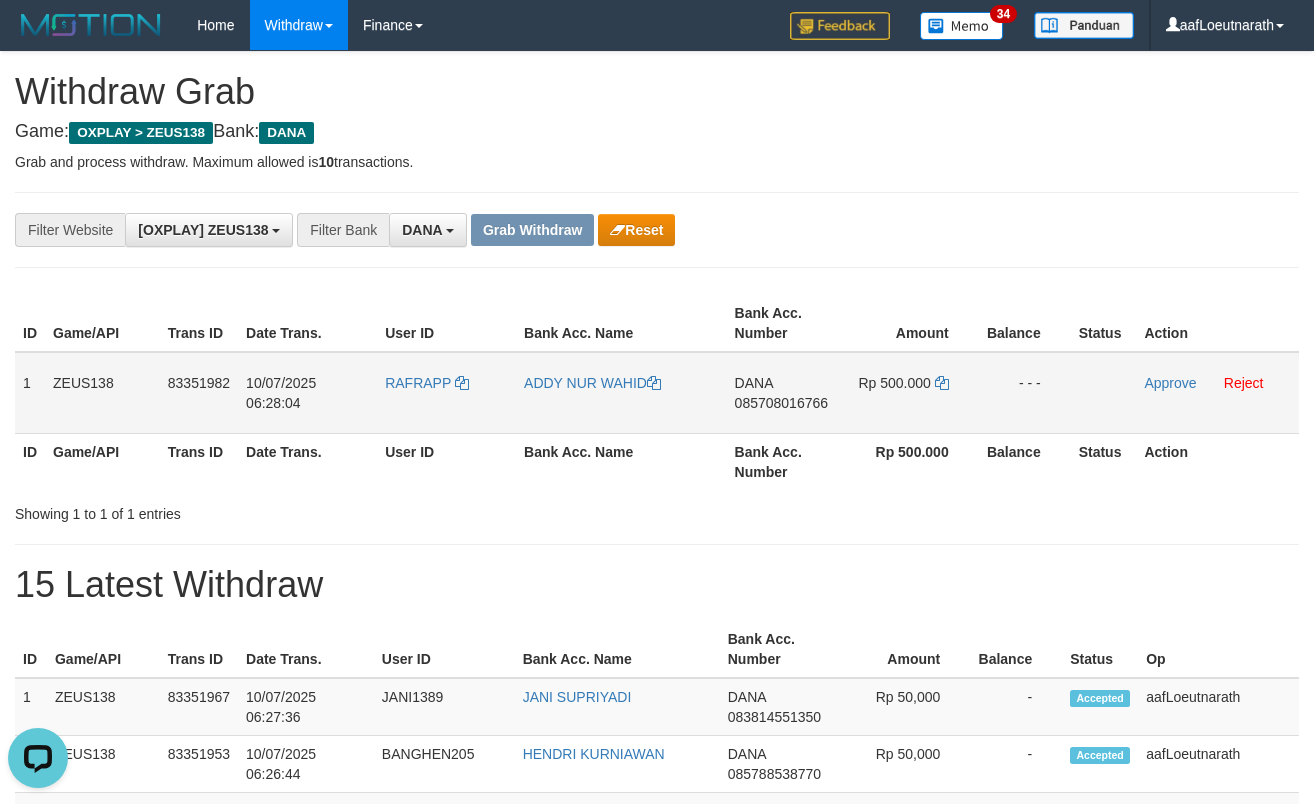 click on "Rp 500.000" at bounding box center (910, 393) 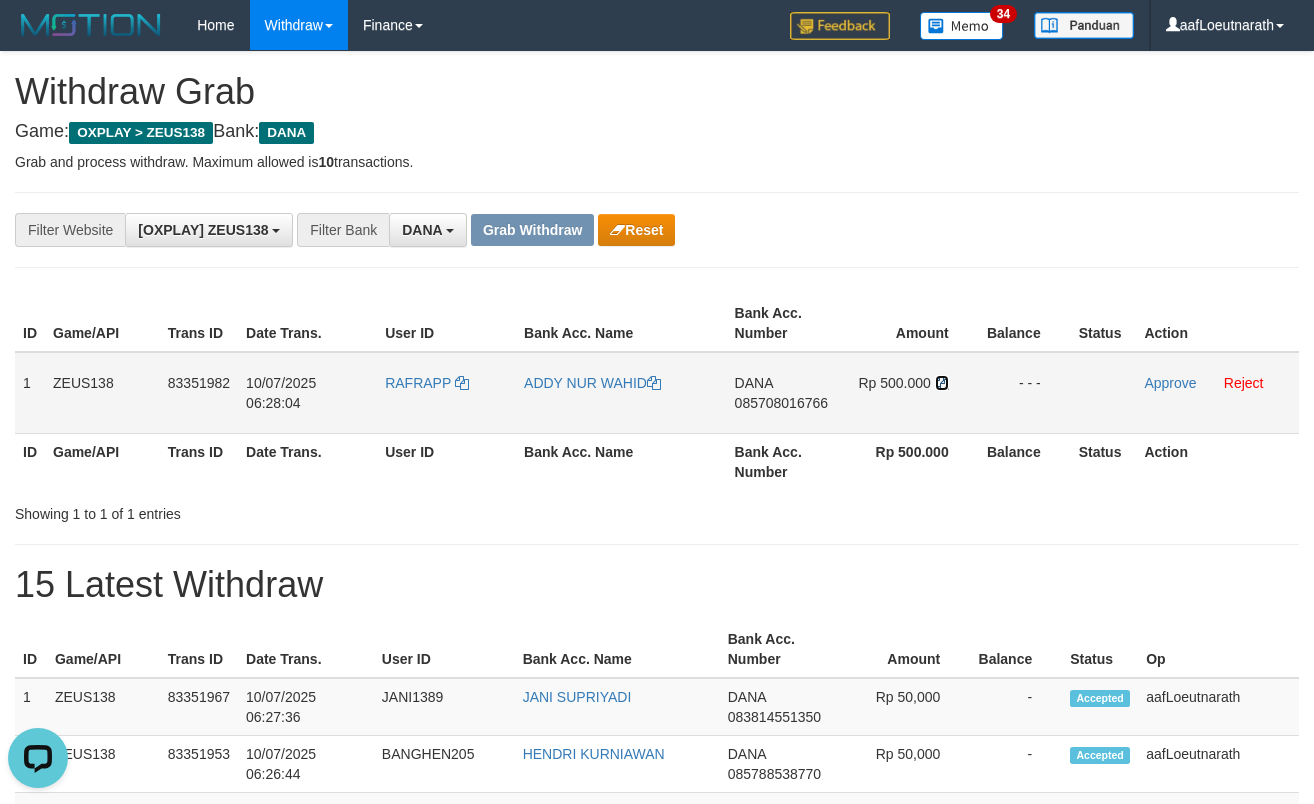 click at bounding box center (942, 383) 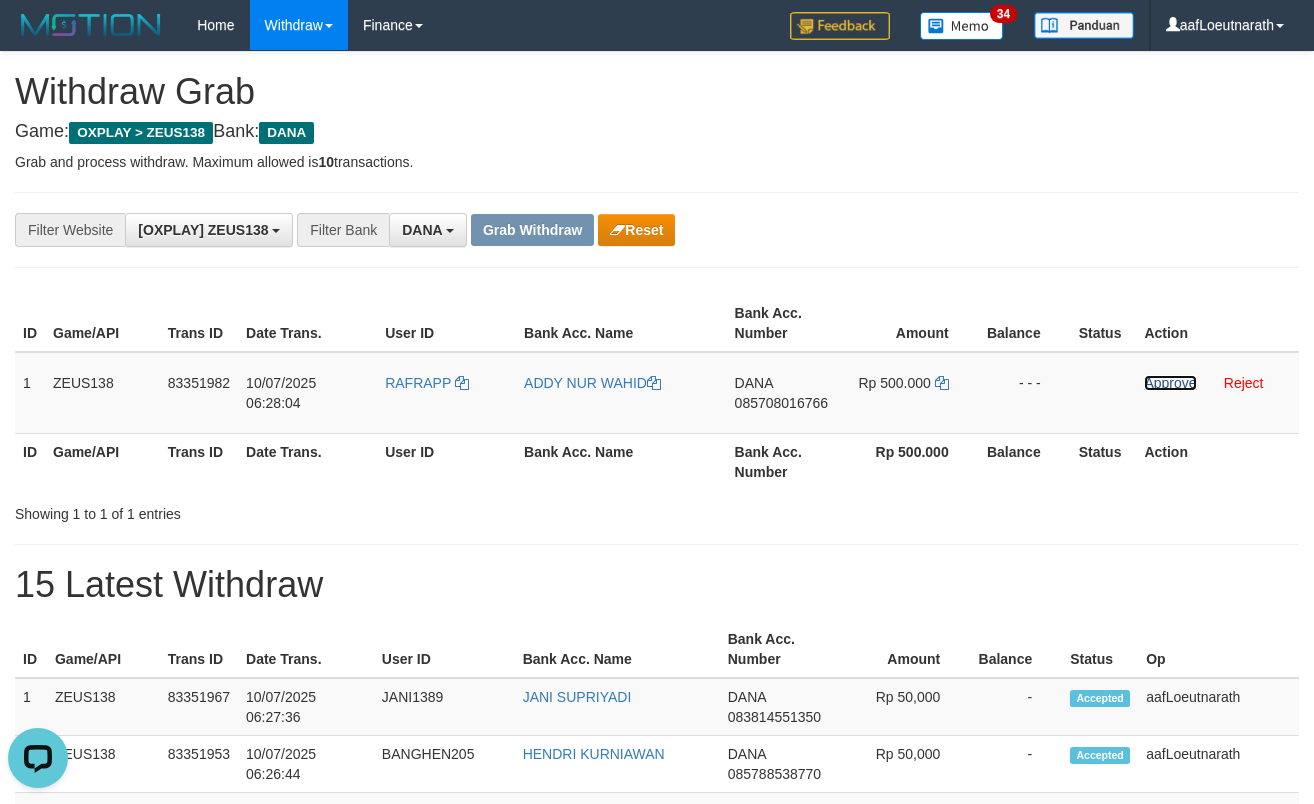drag, startPoint x: 1171, startPoint y: 386, endPoint x: 756, endPoint y: 257, distance: 434.58716 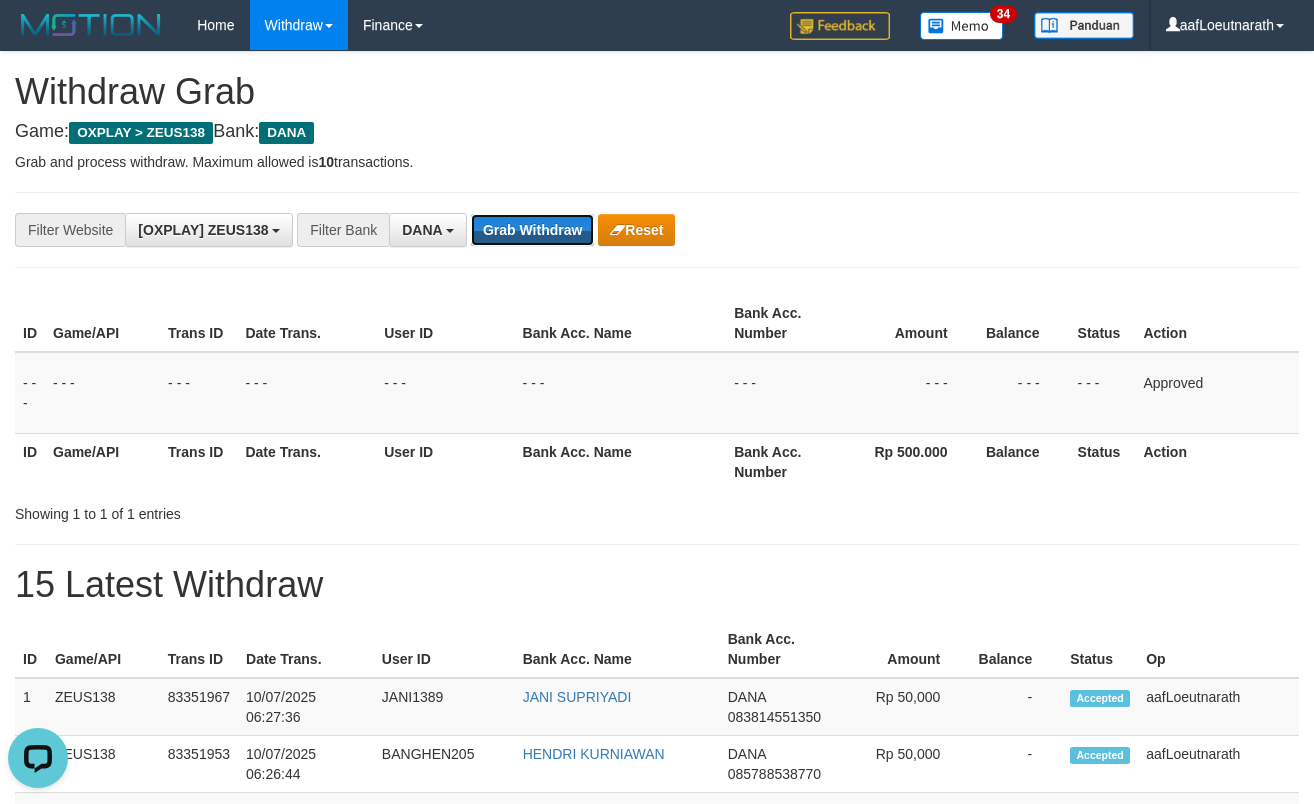 drag, startPoint x: 533, startPoint y: 231, endPoint x: 567, endPoint y: 255, distance: 41.617306 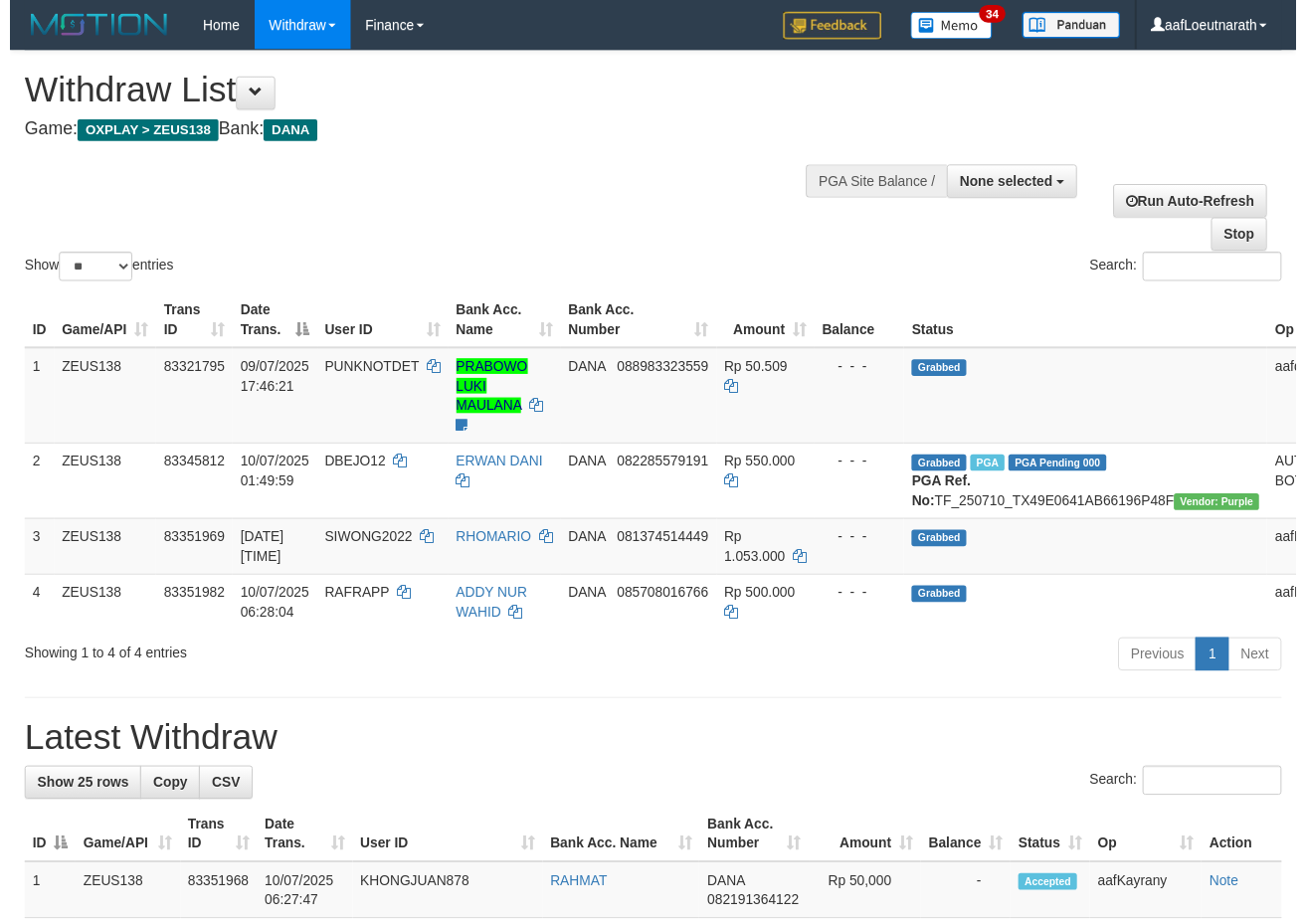 scroll, scrollTop: 0, scrollLeft: 0, axis: both 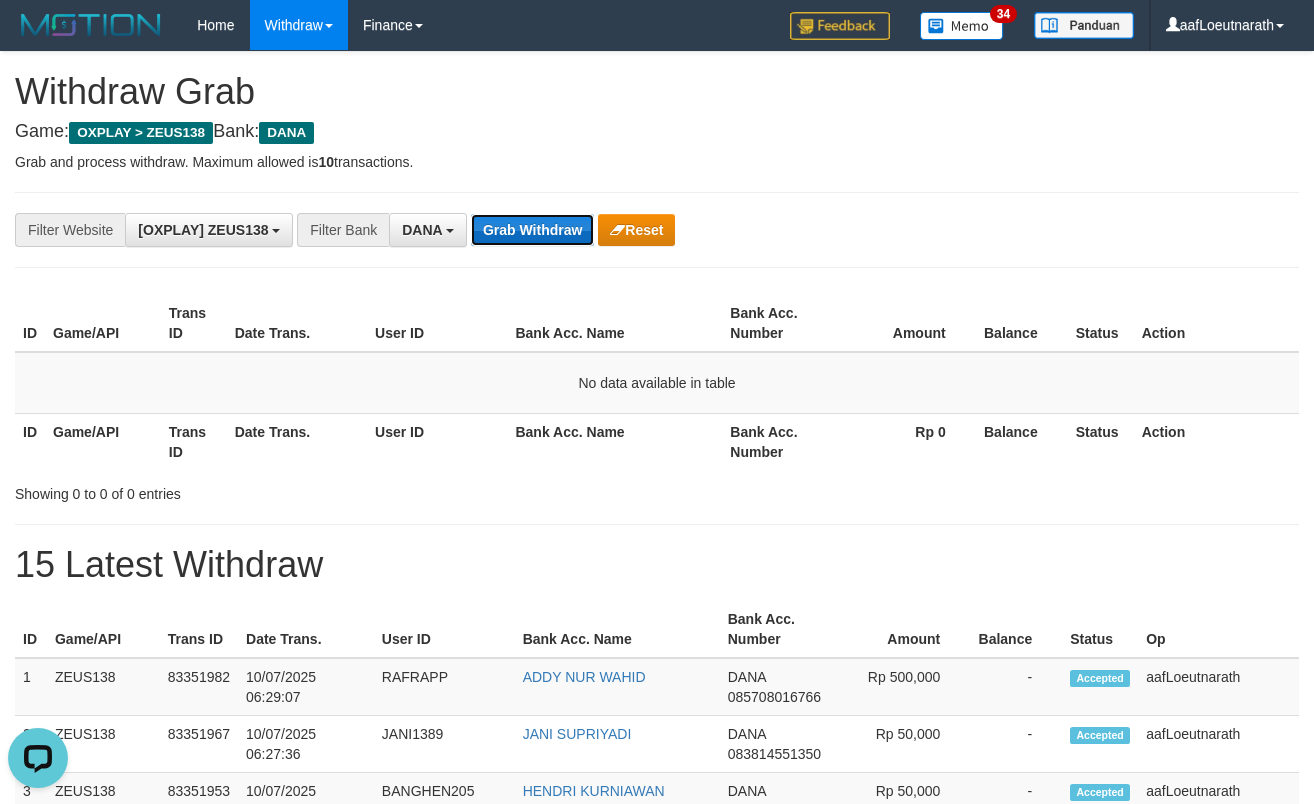 click on "Grab Withdraw" at bounding box center (532, 230) 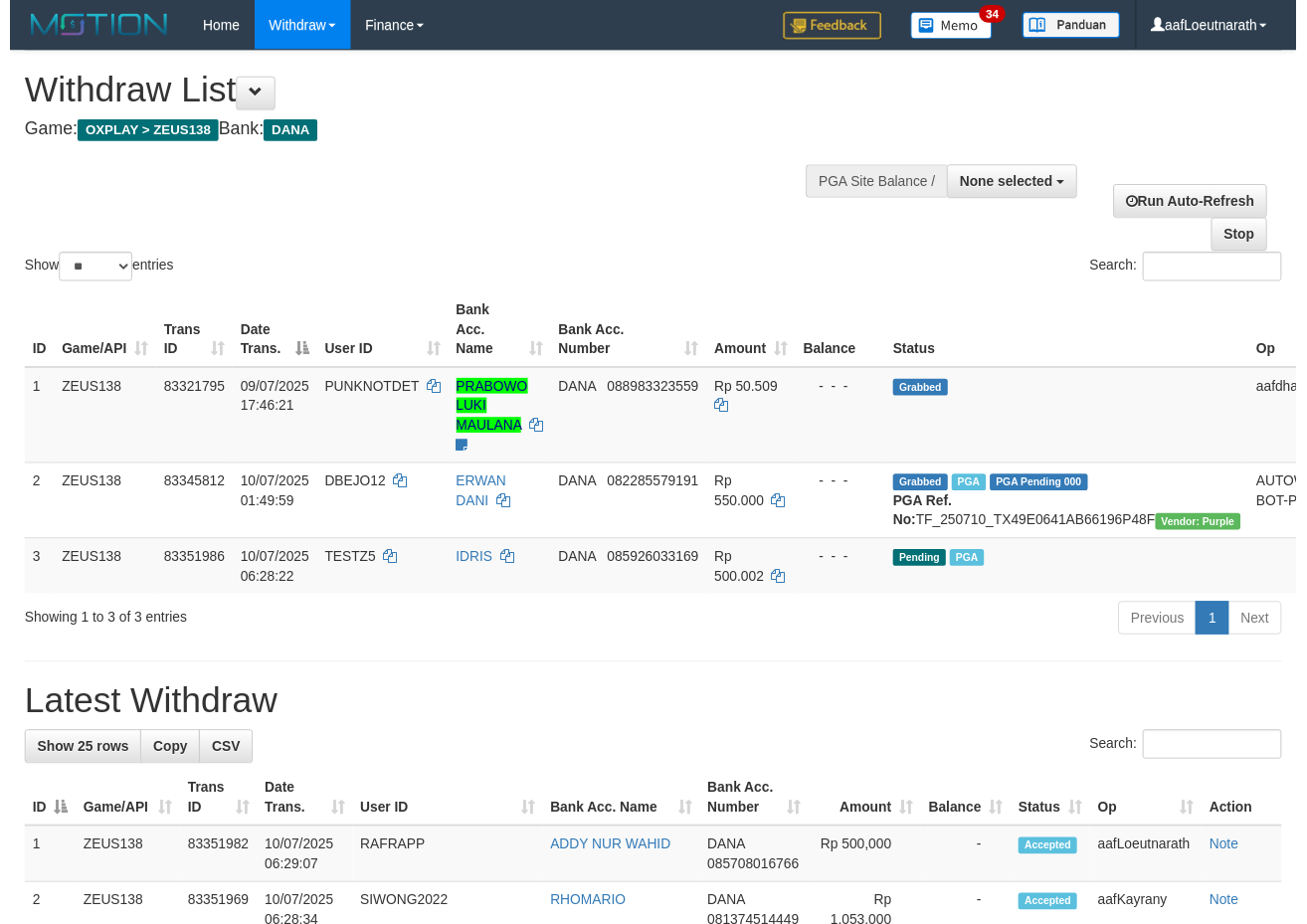 scroll, scrollTop: 0, scrollLeft: 0, axis: both 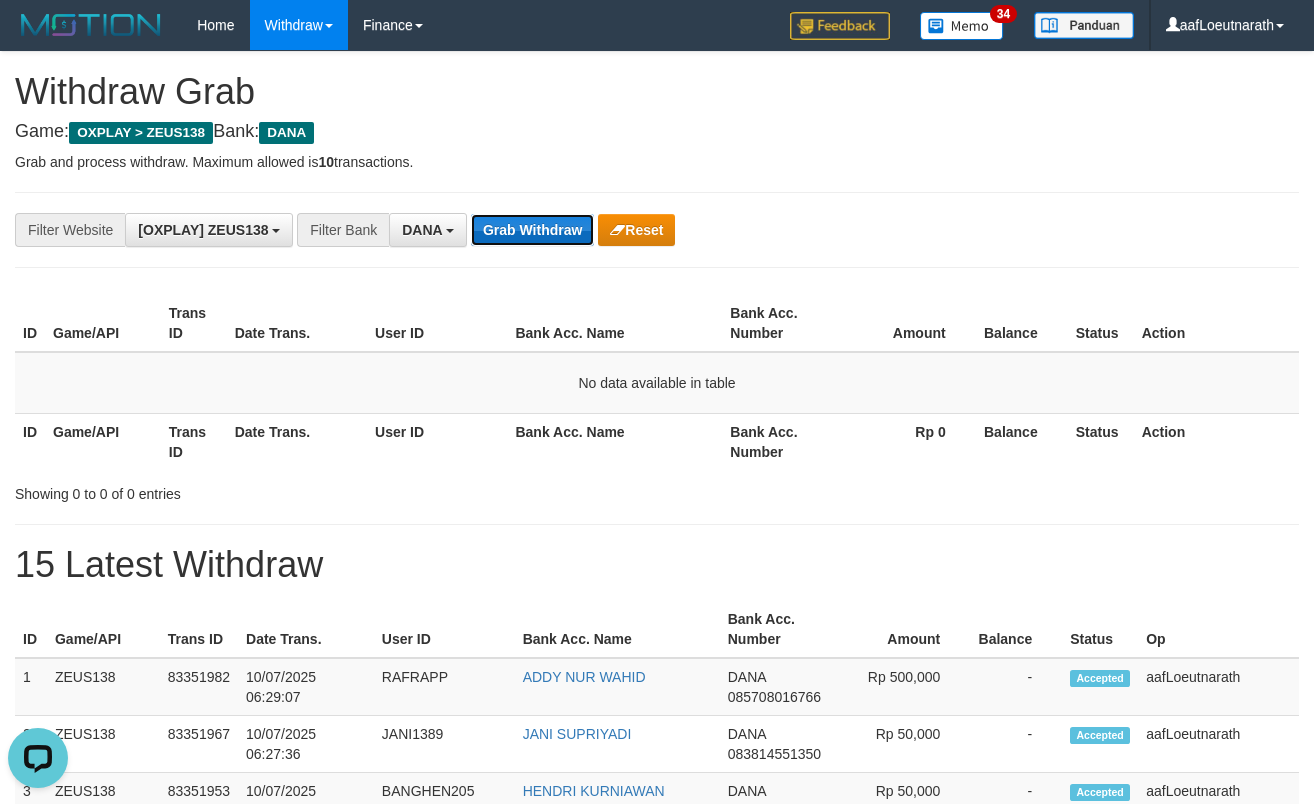 click on "Grab Withdraw" at bounding box center (532, 230) 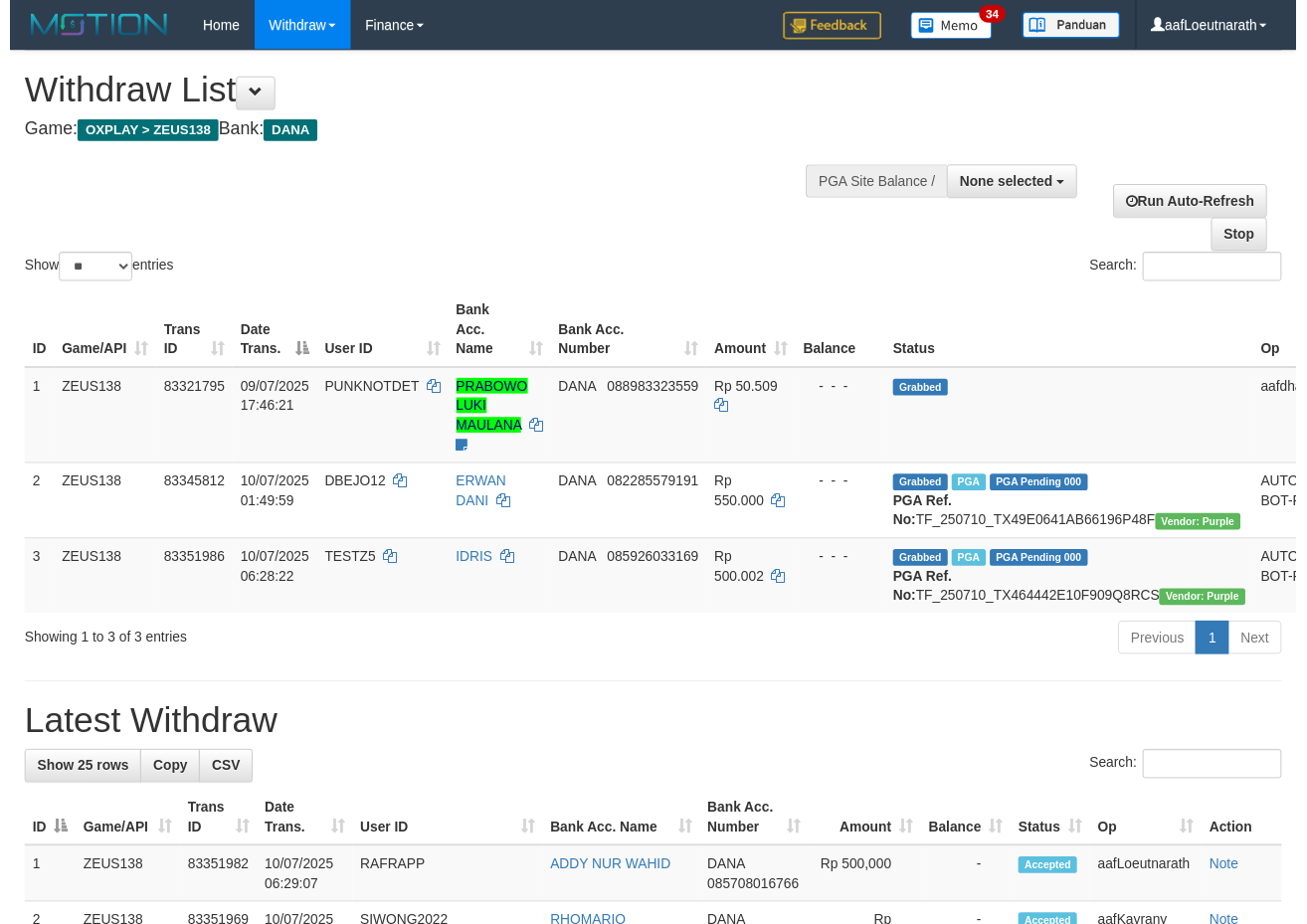 scroll, scrollTop: 0, scrollLeft: 0, axis: both 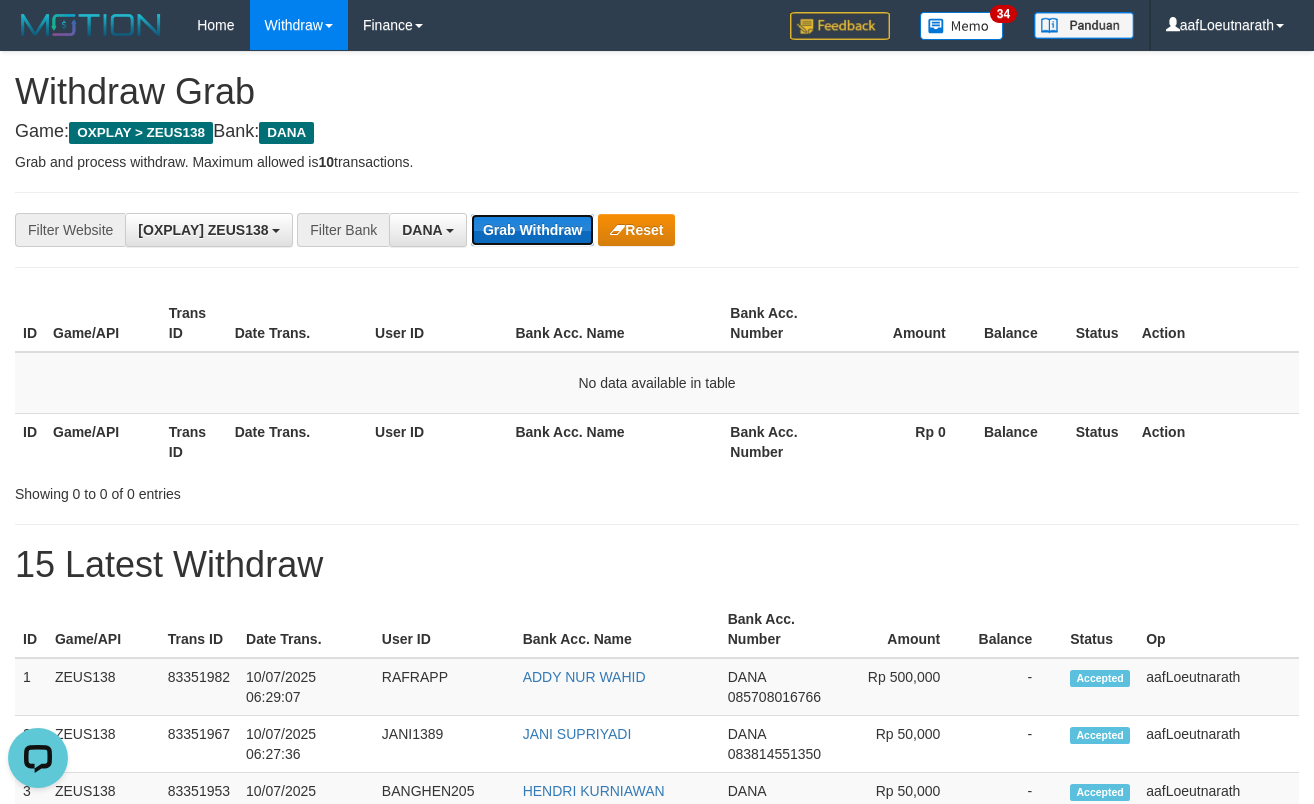 click on "Grab Withdraw" at bounding box center [532, 230] 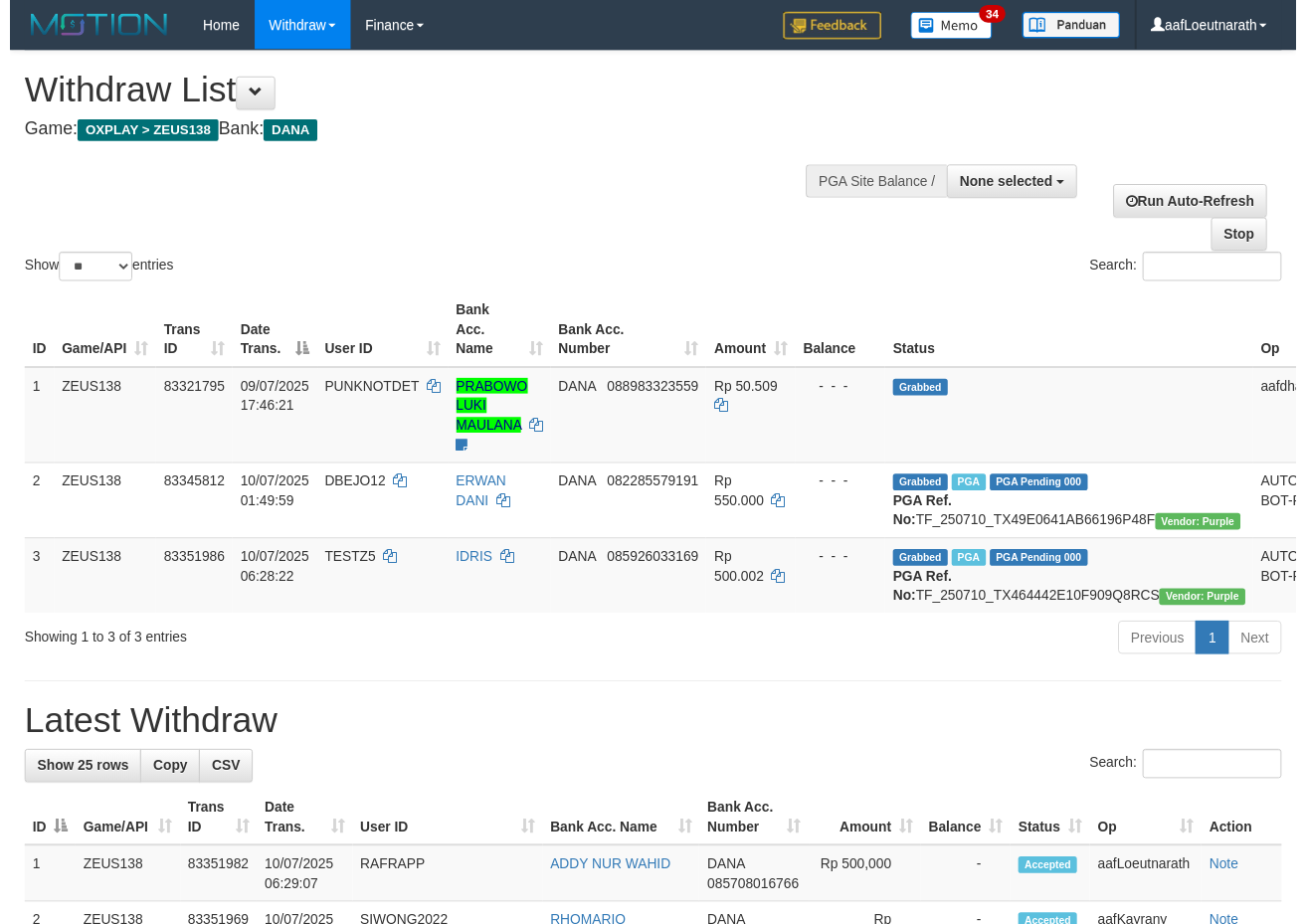 scroll, scrollTop: 0, scrollLeft: 0, axis: both 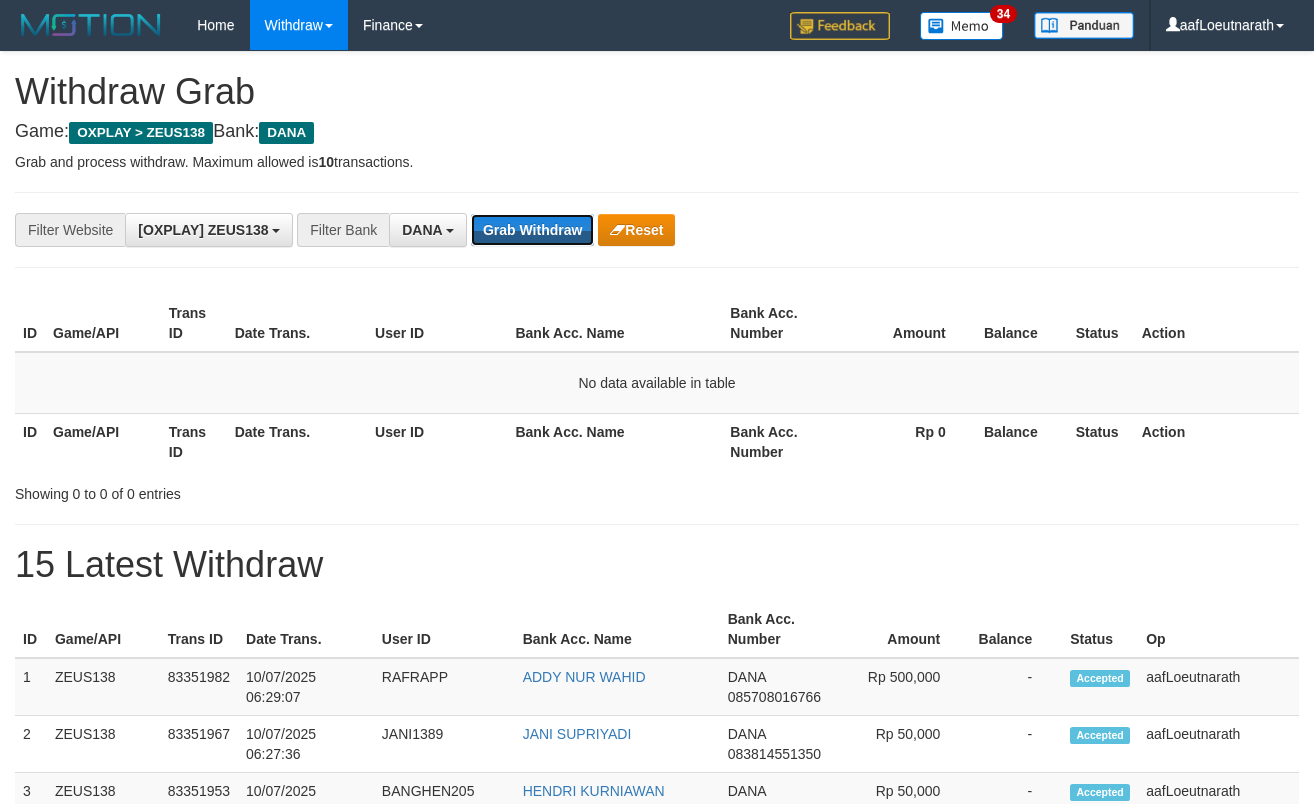 click on "Grab Withdraw" at bounding box center [532, 230] 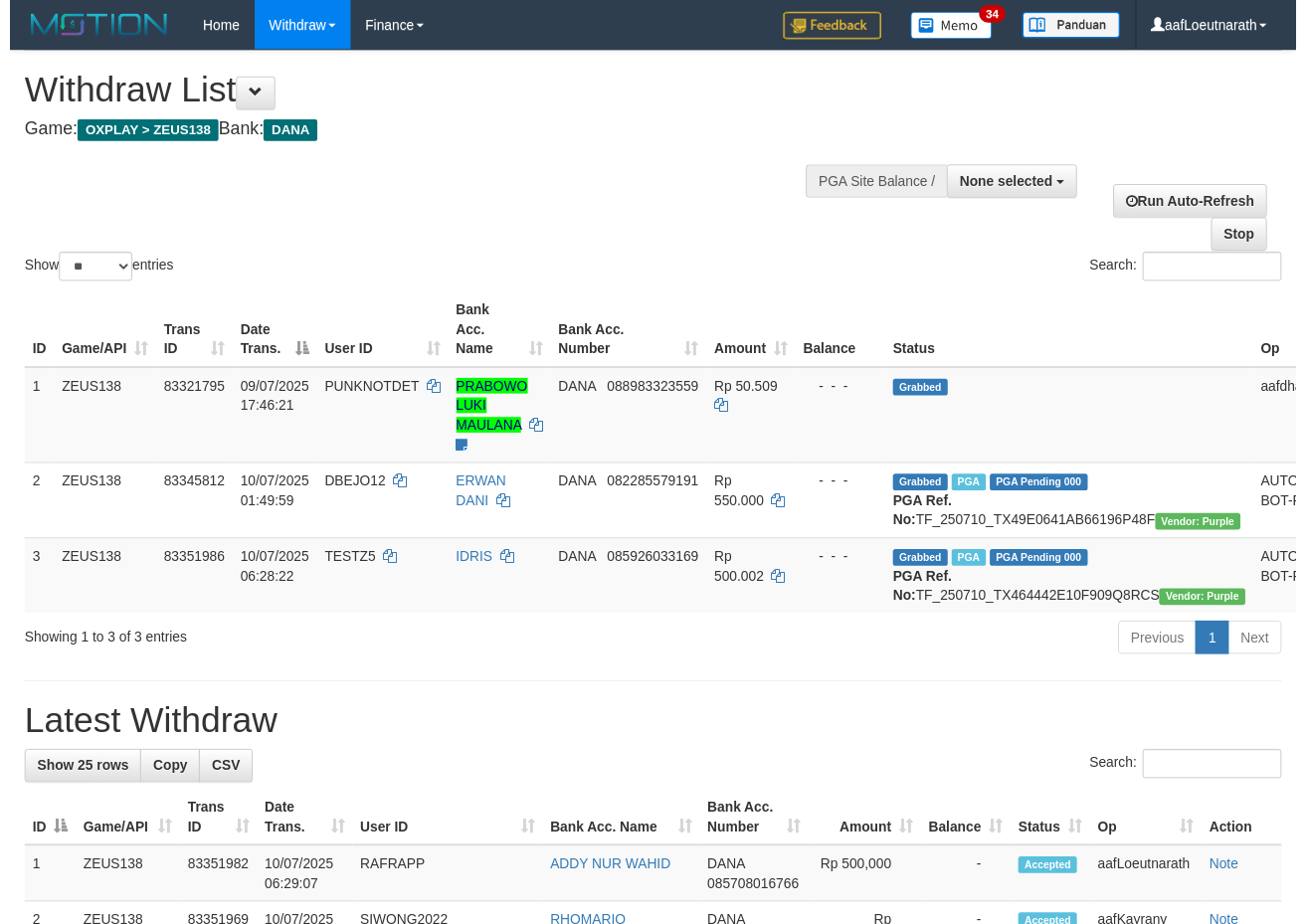 scroll, scrollTop: 0, scrollLeft: 0, axis: both 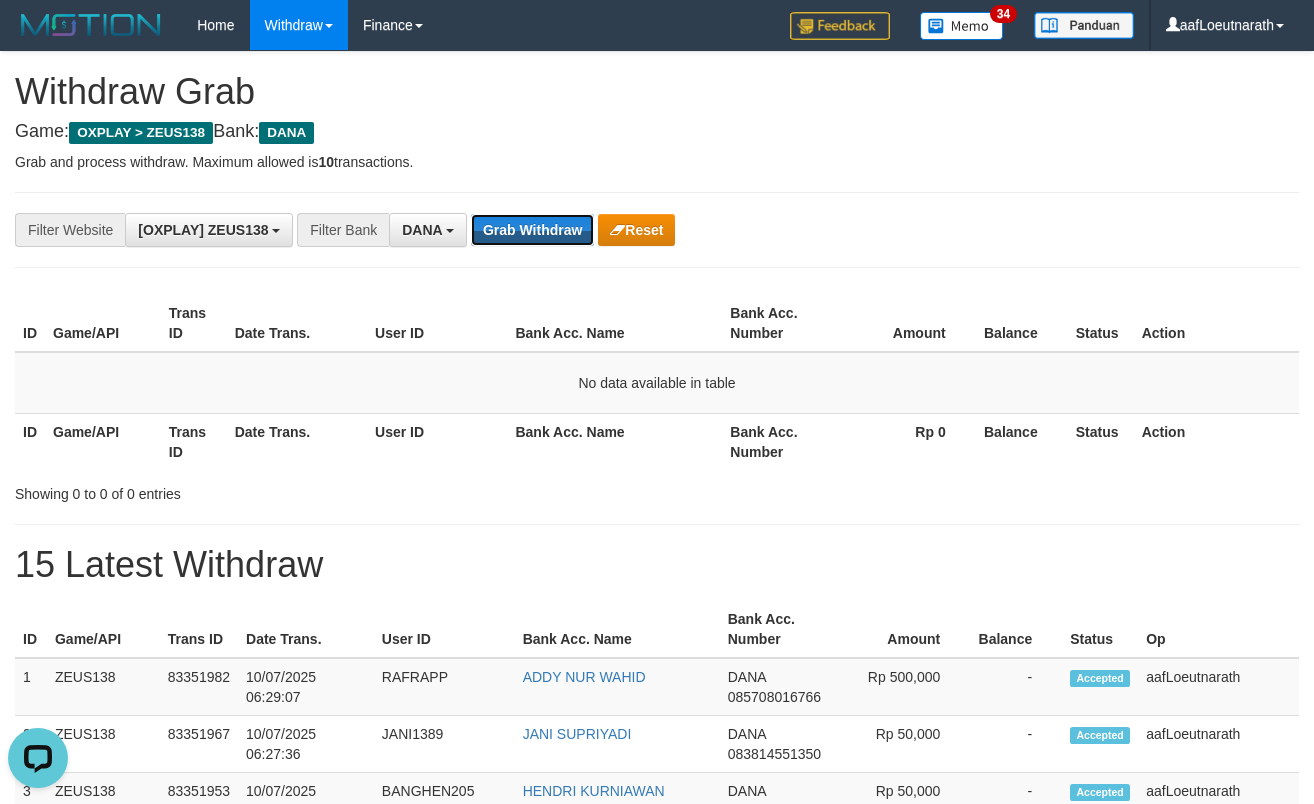 drag, startPoint x: 523, startPoint y: 224, endPoint x: 524, endPoint y: 248, distance: 24.020824 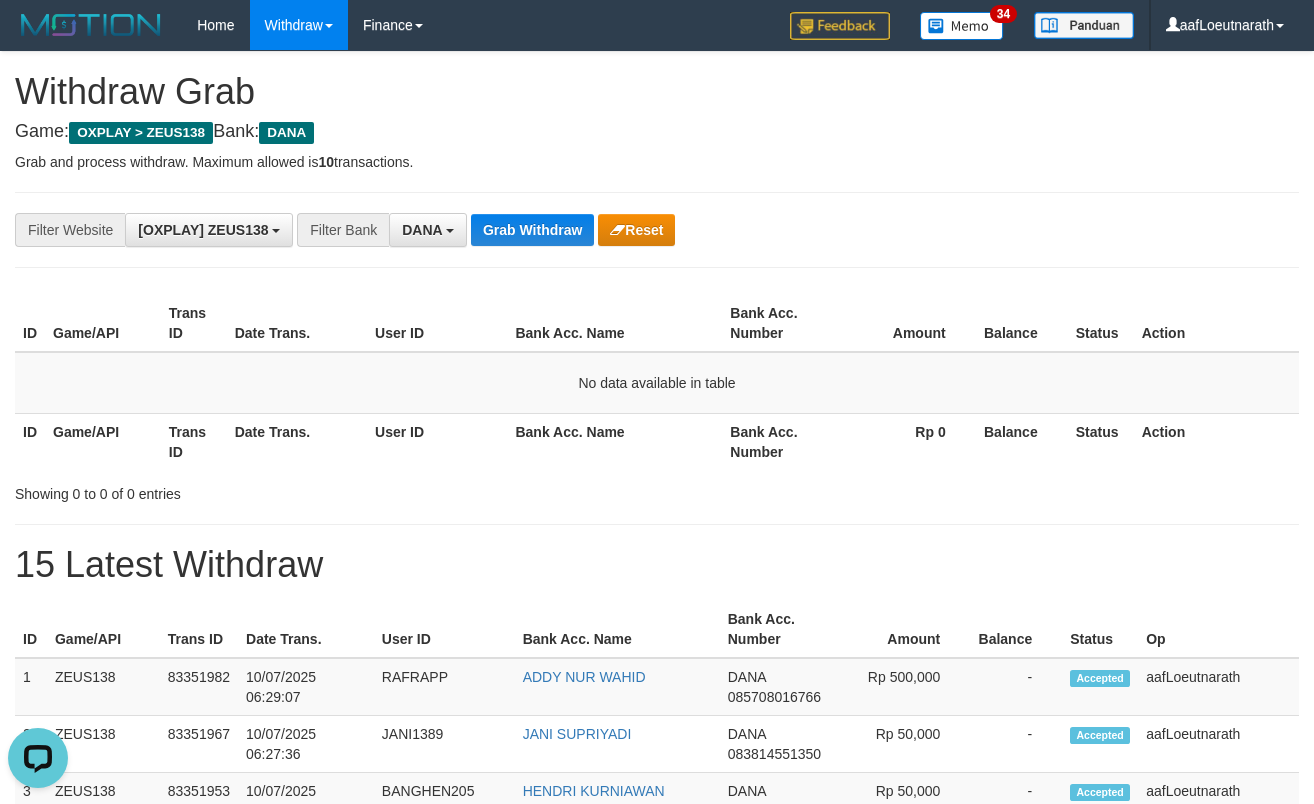 click on "**********" at bounding box center (657, 230) 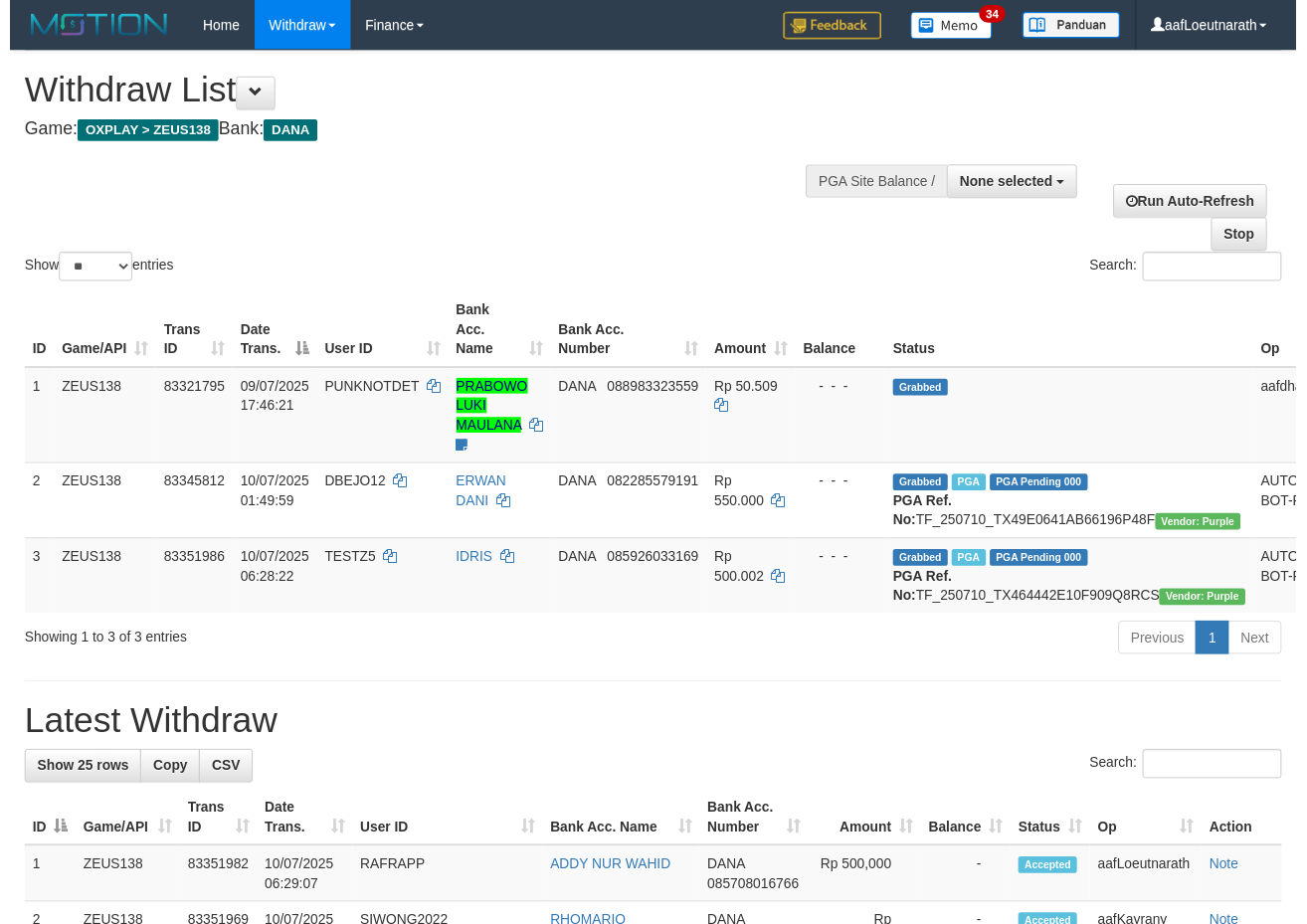 scroll, scrollTop: 0, scrollLeft: 0, axis: both 